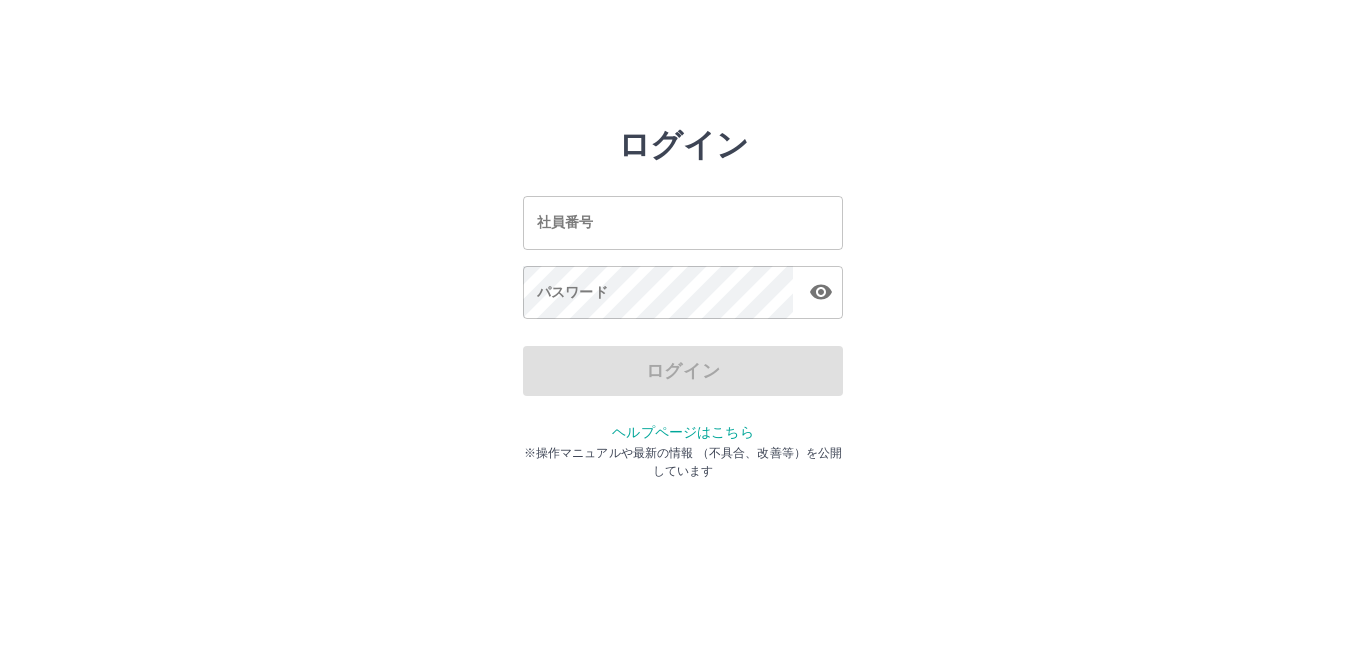 scroll, scrollTop: 0, scrollLeft: 0, axis: both 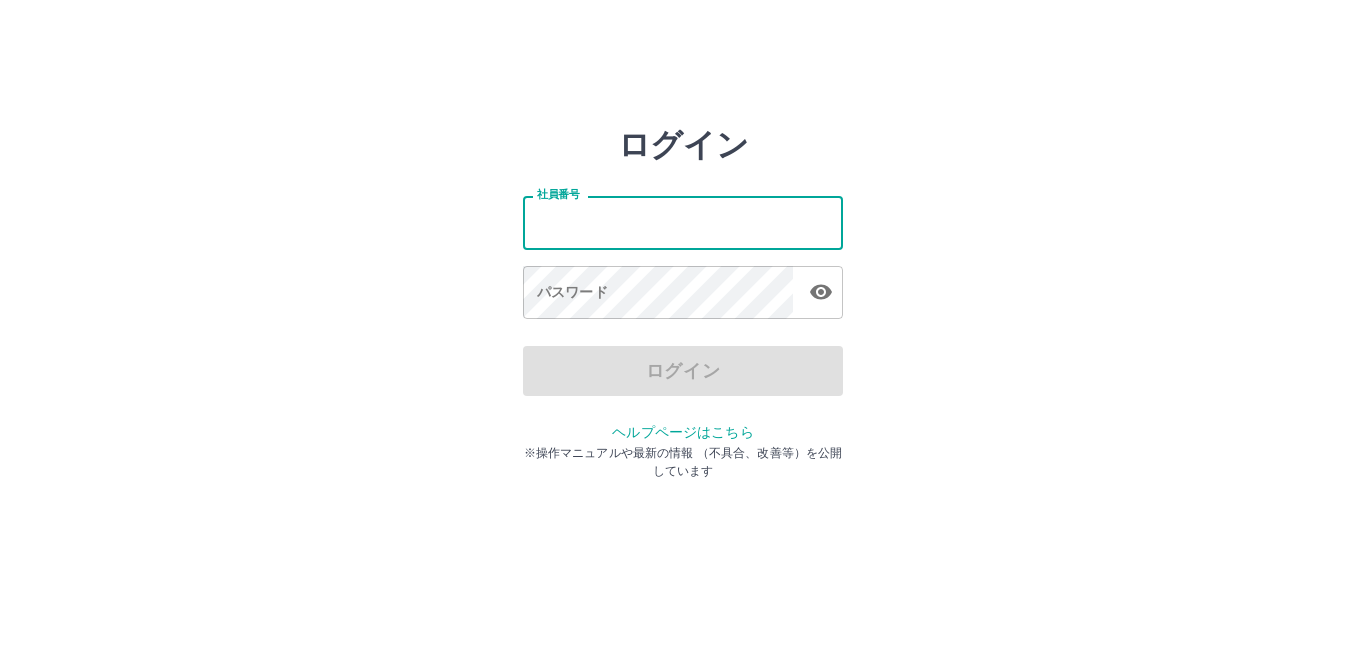 click on "社員番号" at bounding box center (683, 222) 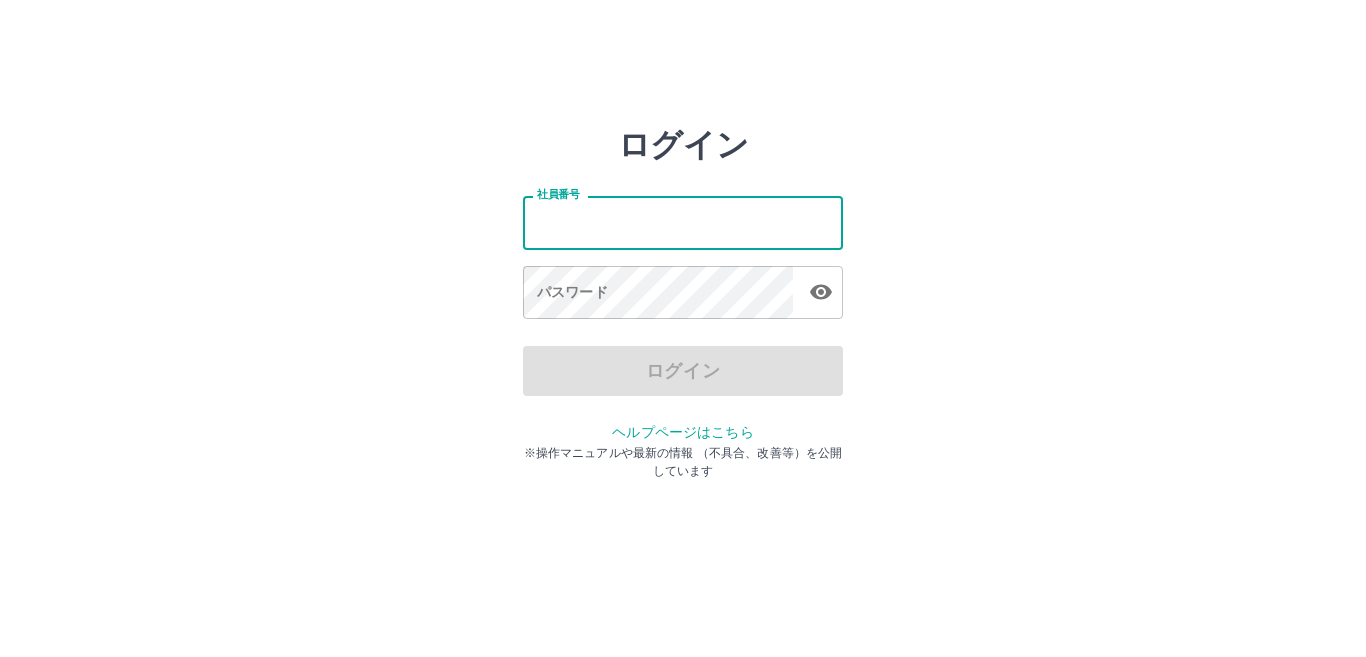 type on "*******" 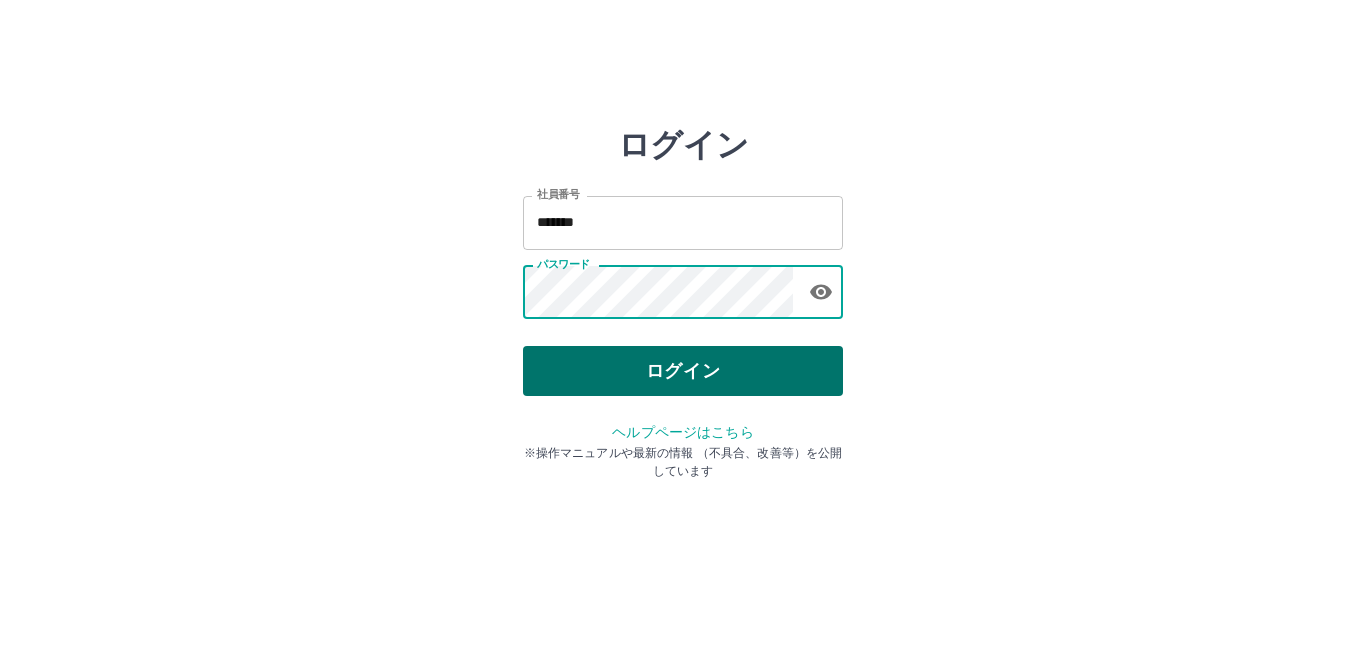 click on "ログイン" at bounding box center (683, 371) 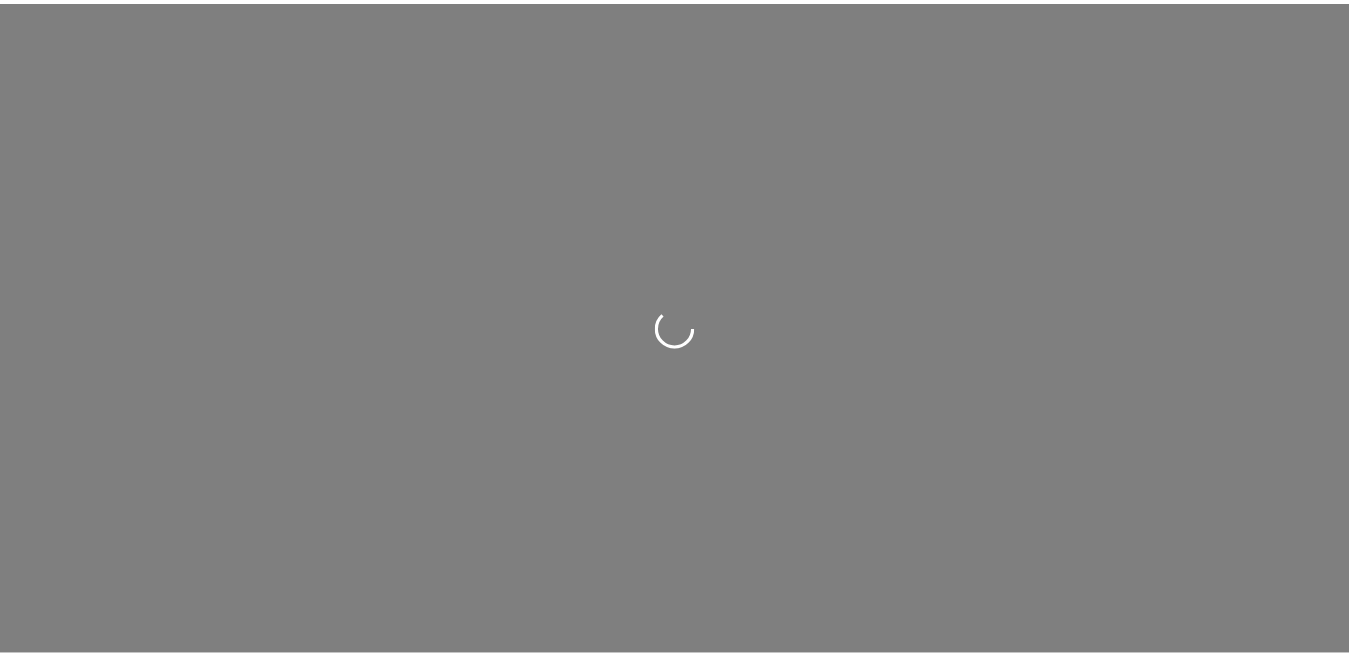 scroll, scrollTop: 0, scrollLeft: 0, axis: both 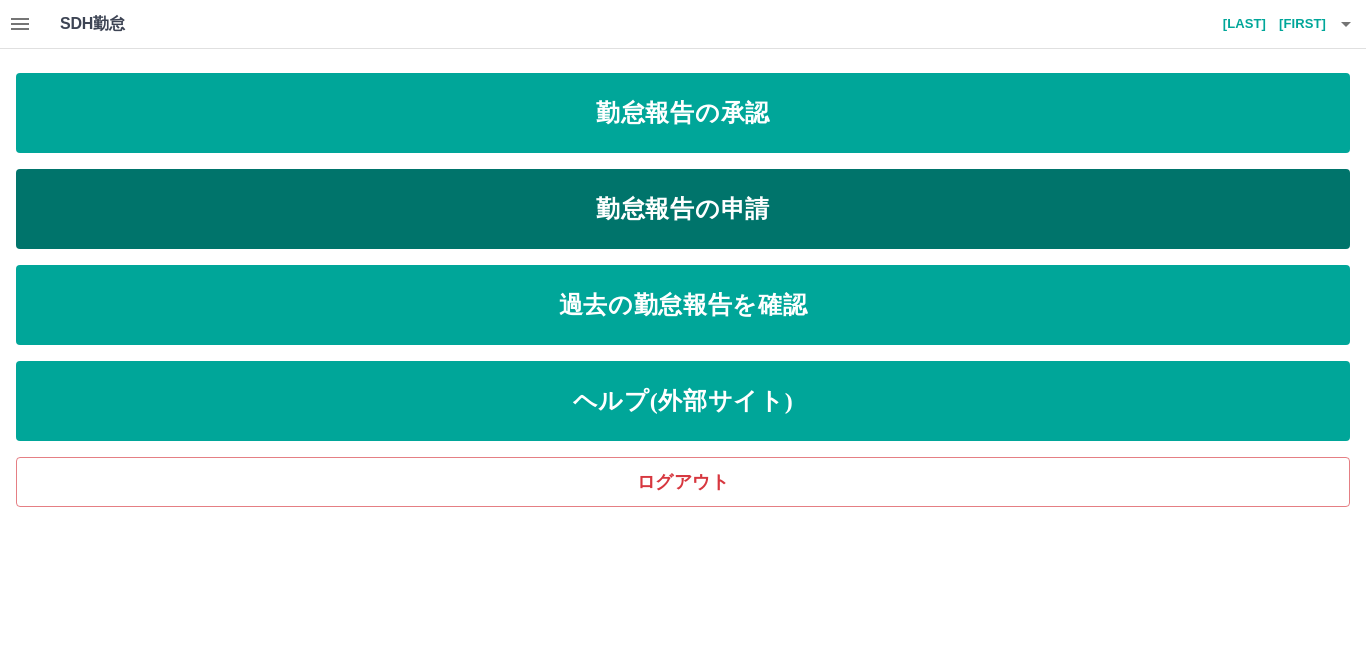 click on "勤怠報告の申請" at bounding box center [683, 209] 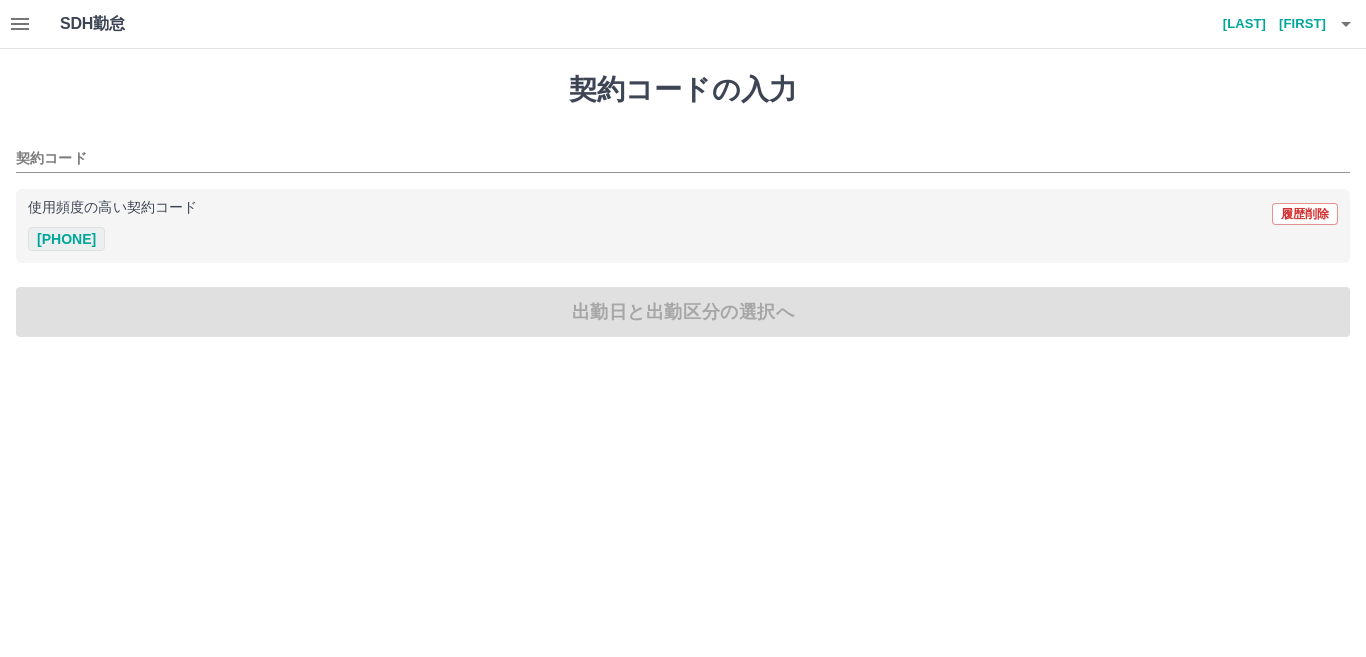 click on "40675016" at bounding box center (66, 239) 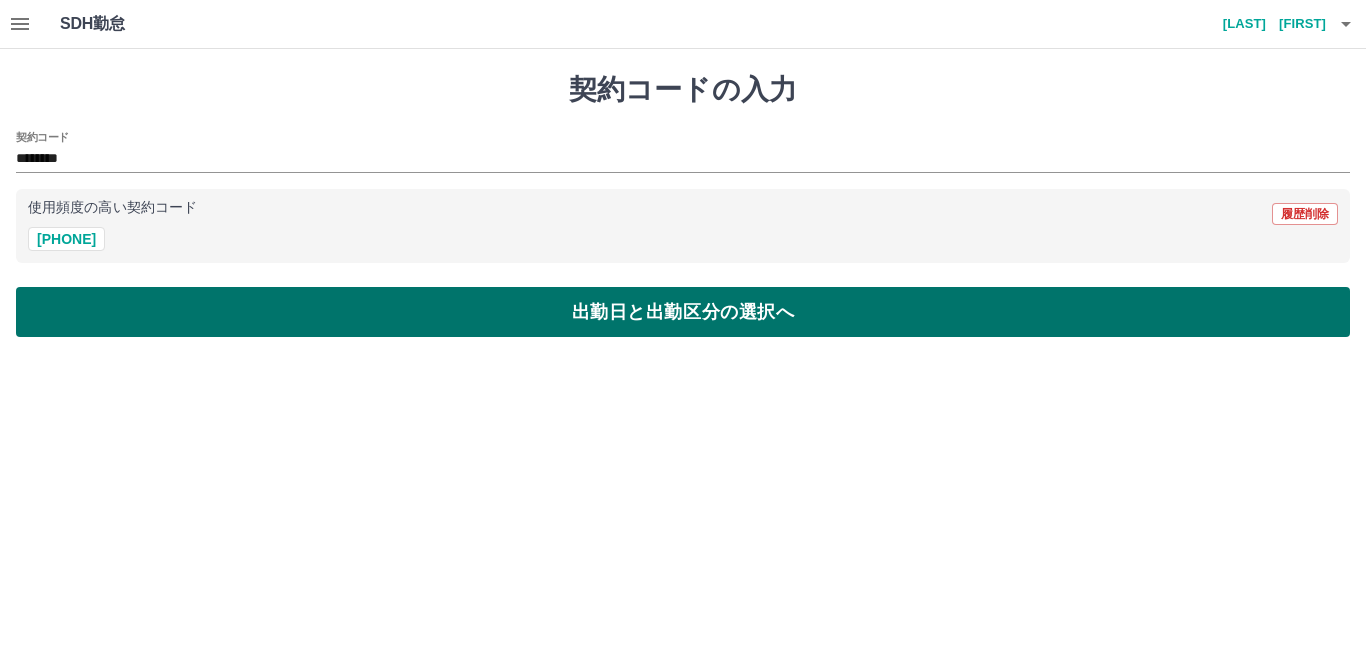 click on "出勤日と出勤区分の選択へ" at bounding box center [683, 312] 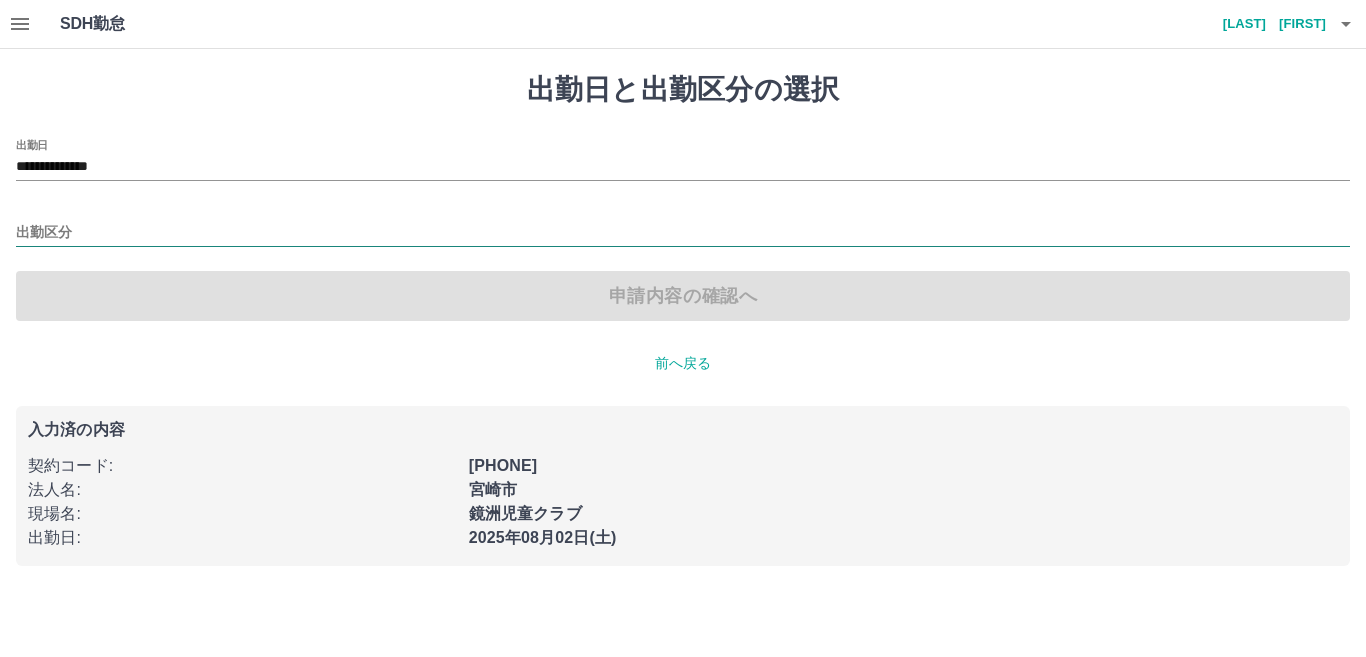 click on "出勤区分" at bounding box center [683, 233] 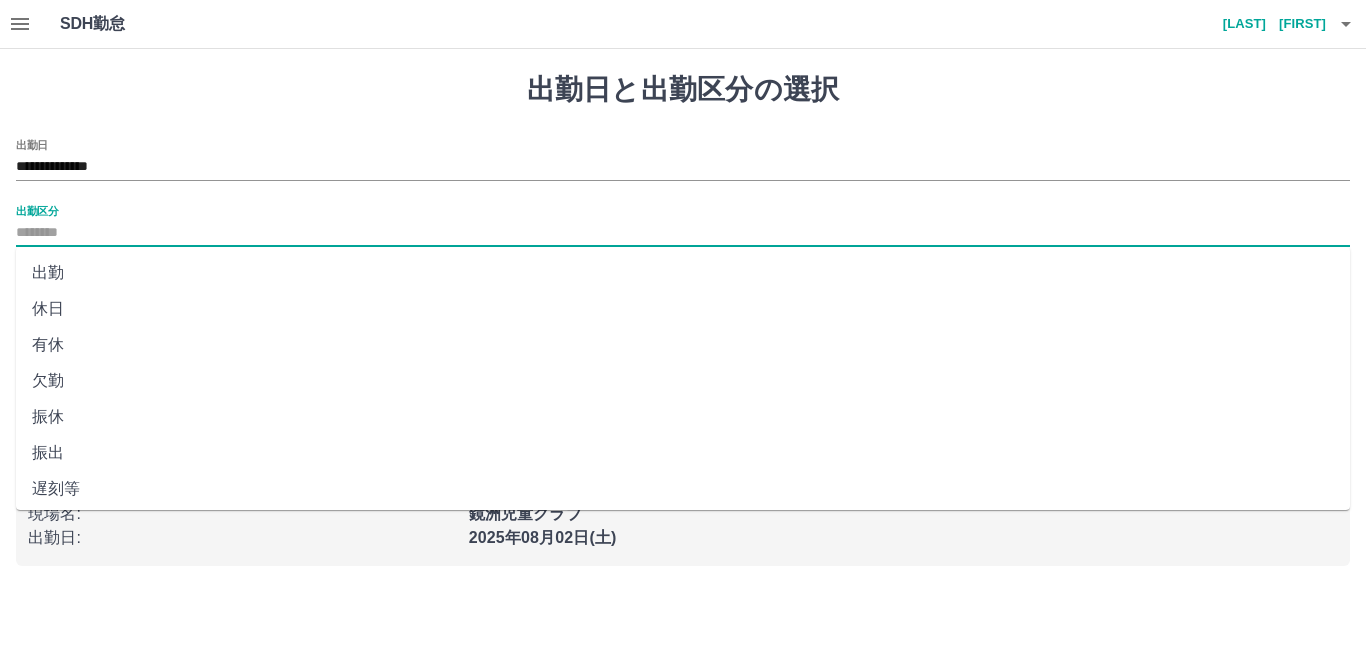 click on "出勤" at bounding box center [683, 273] 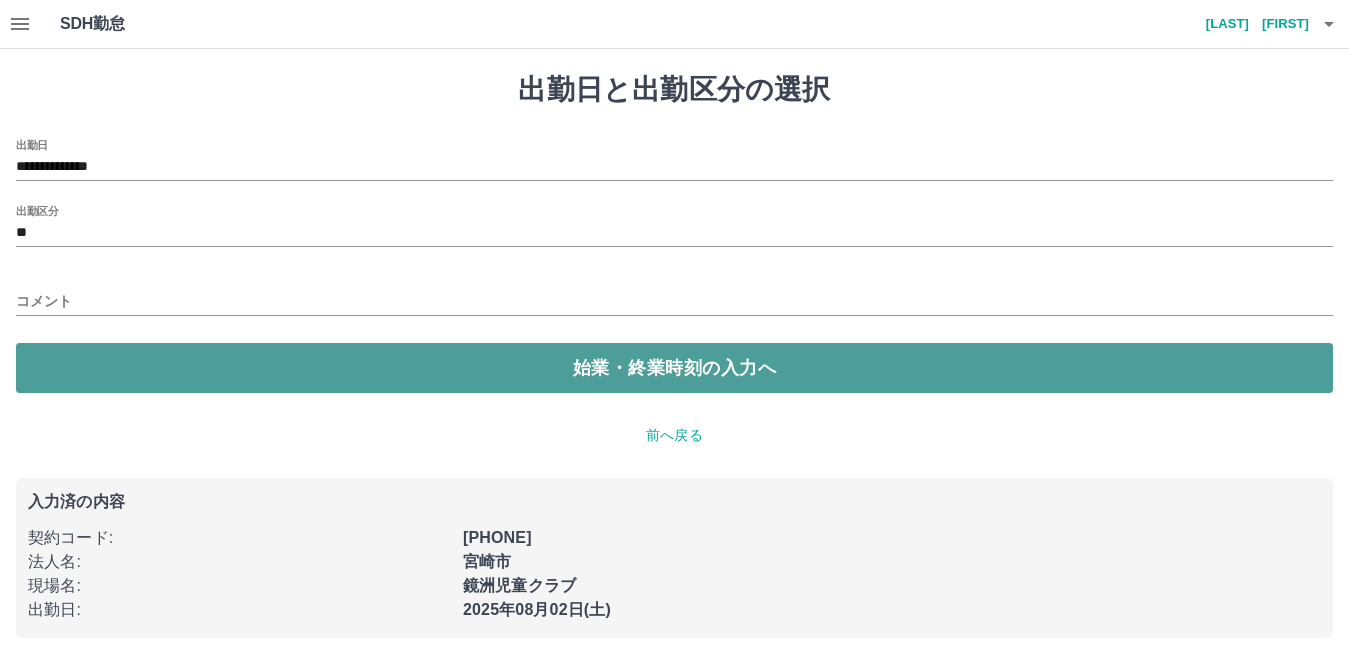 click on "始業・終業時刻の入力へ" at bounding box center (674, 368) 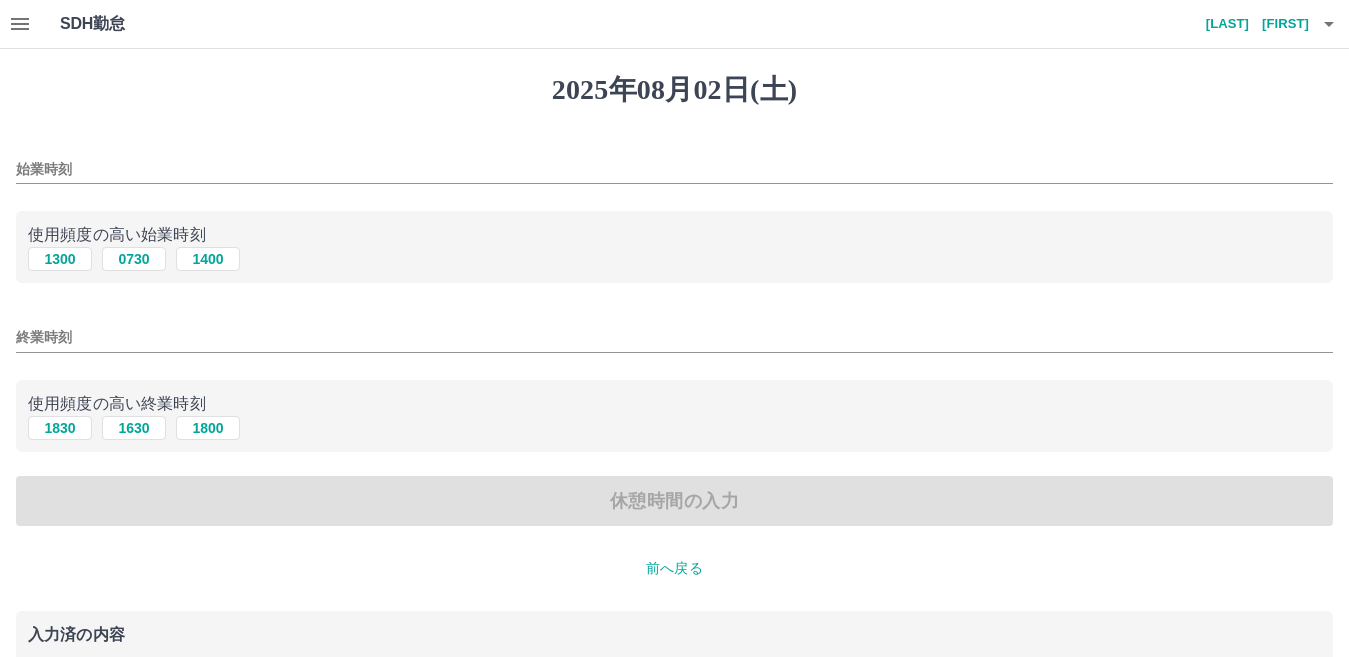 click on "始業時刻" at bounding box center (674, 169) 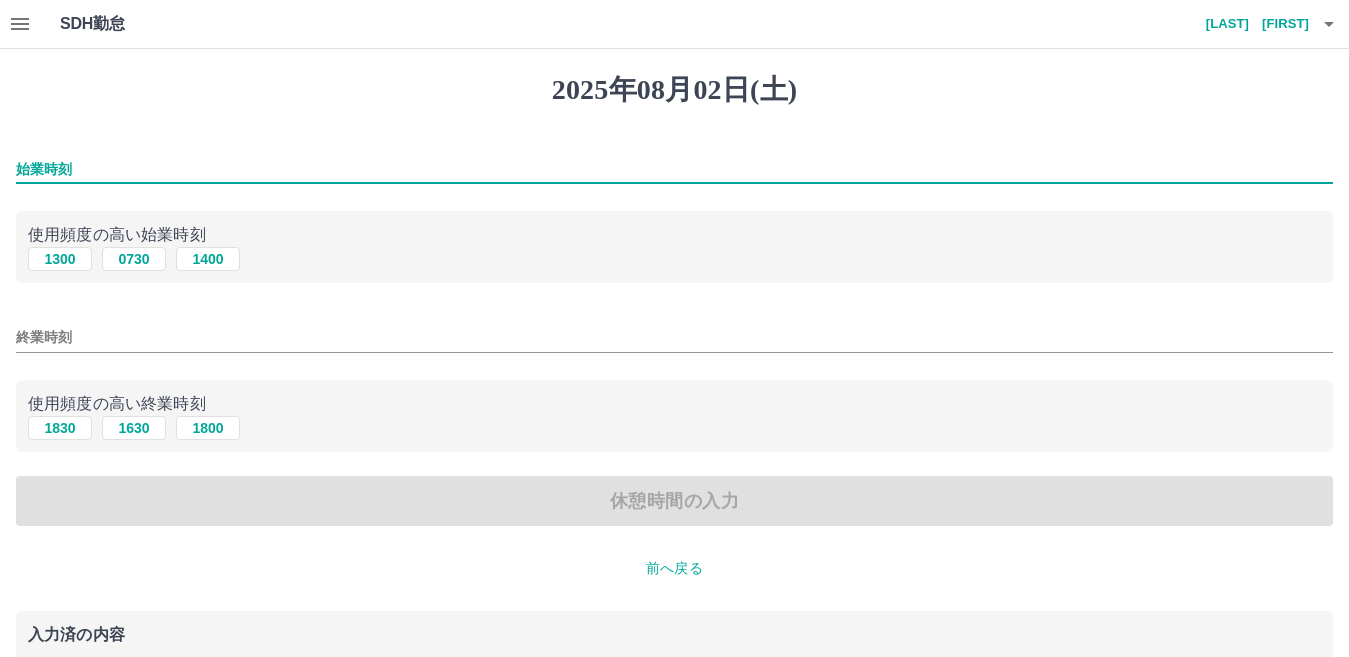 type on "****" 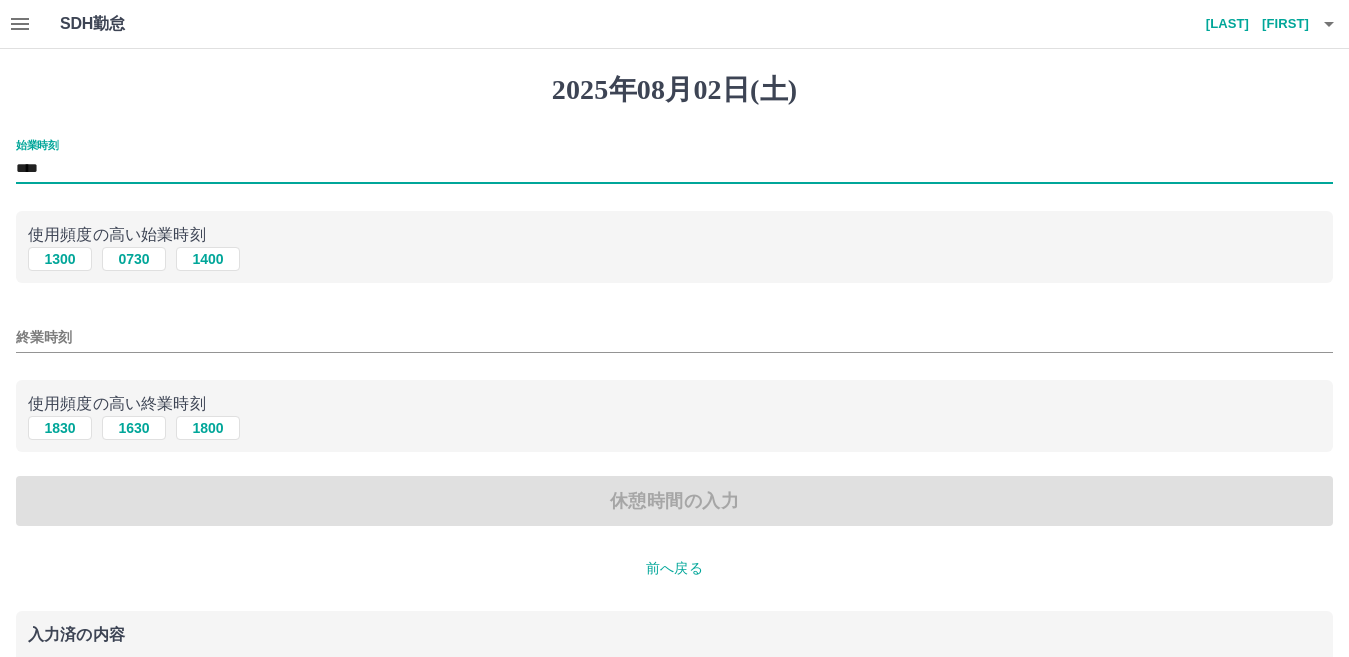 click on "終業時刻" at bounding box center [674, 337] 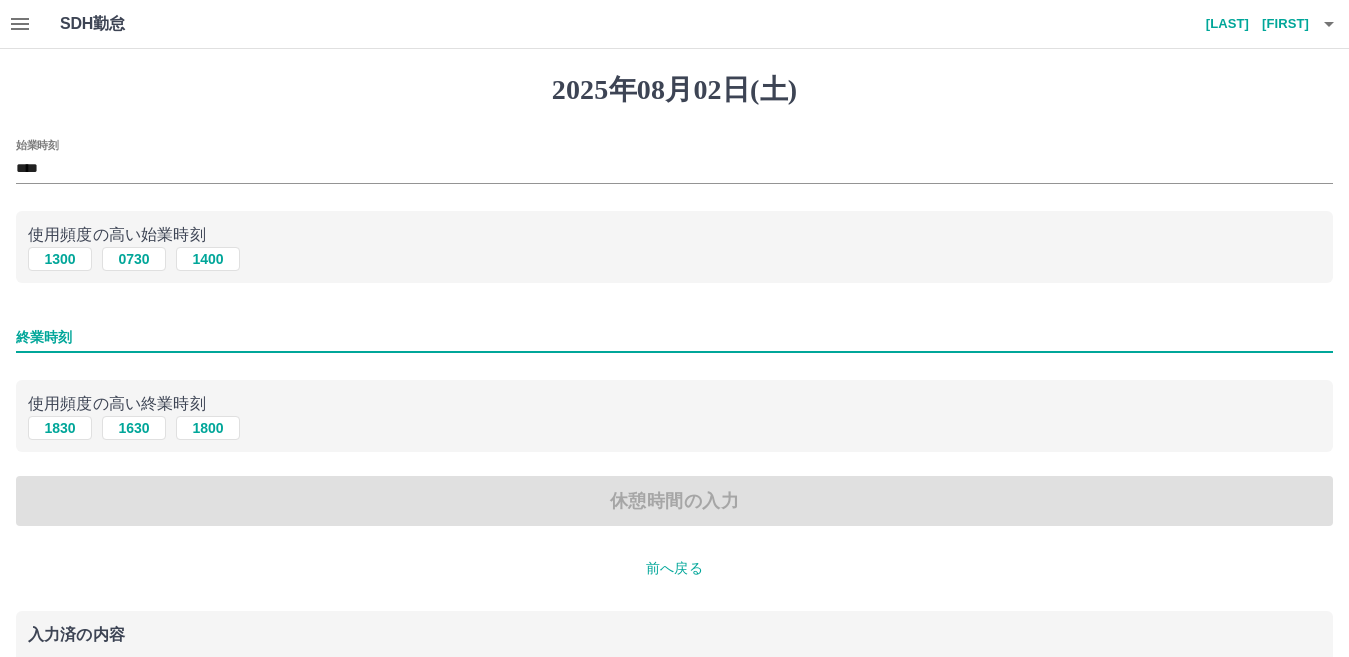 type on "****" 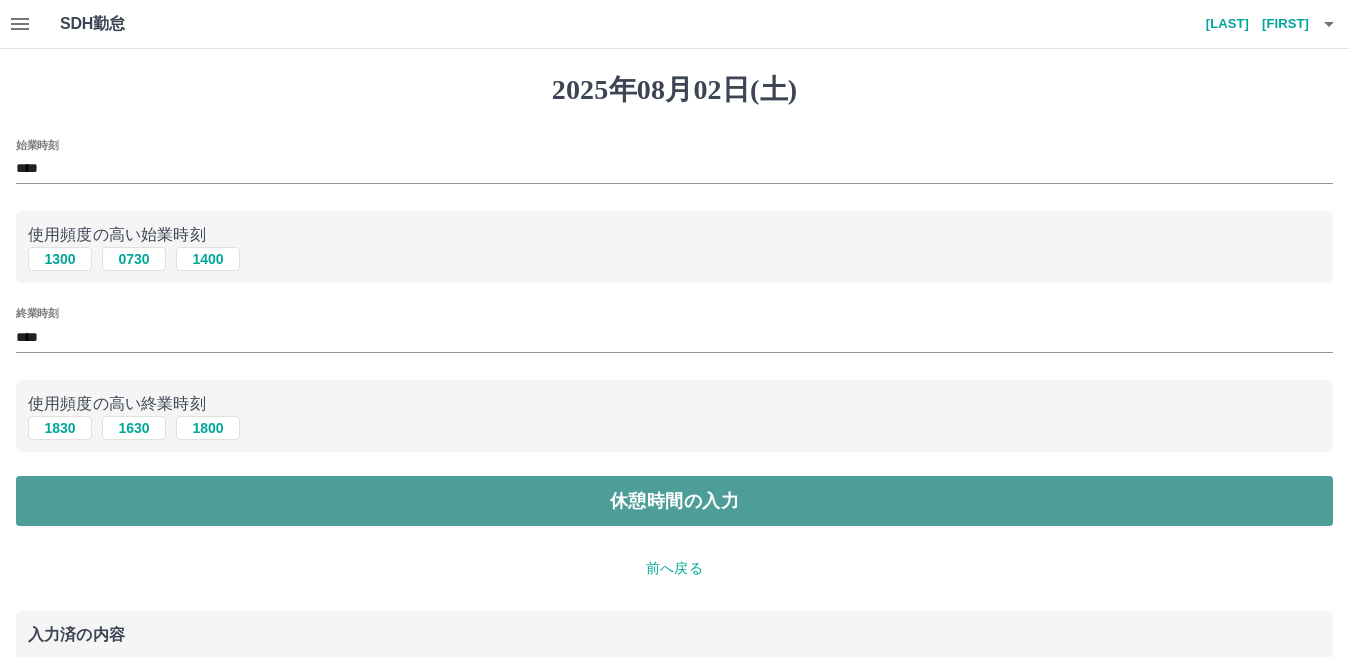 click on "休憩時間の入力" at bounding box center [674, 501] 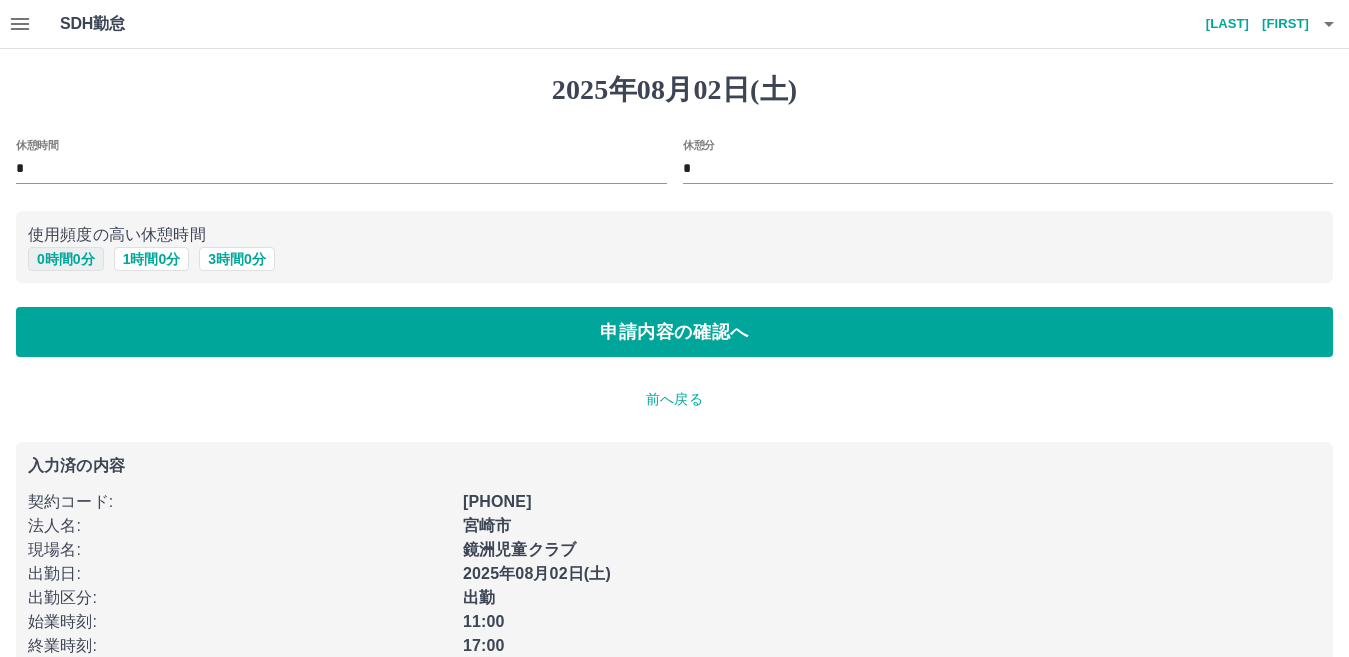 click on "0 時間 0 分" at bounding box center [66, 259] 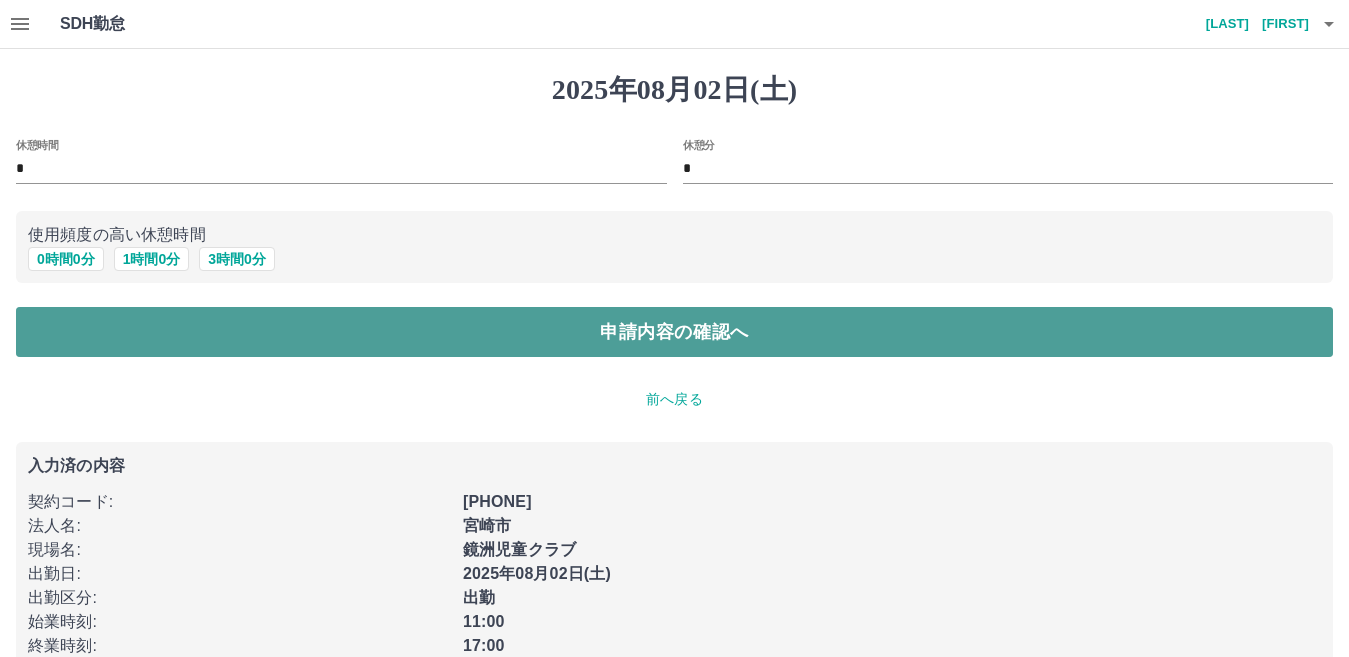 click on "申請内容の確認へ" at bounding box center (674, 332) 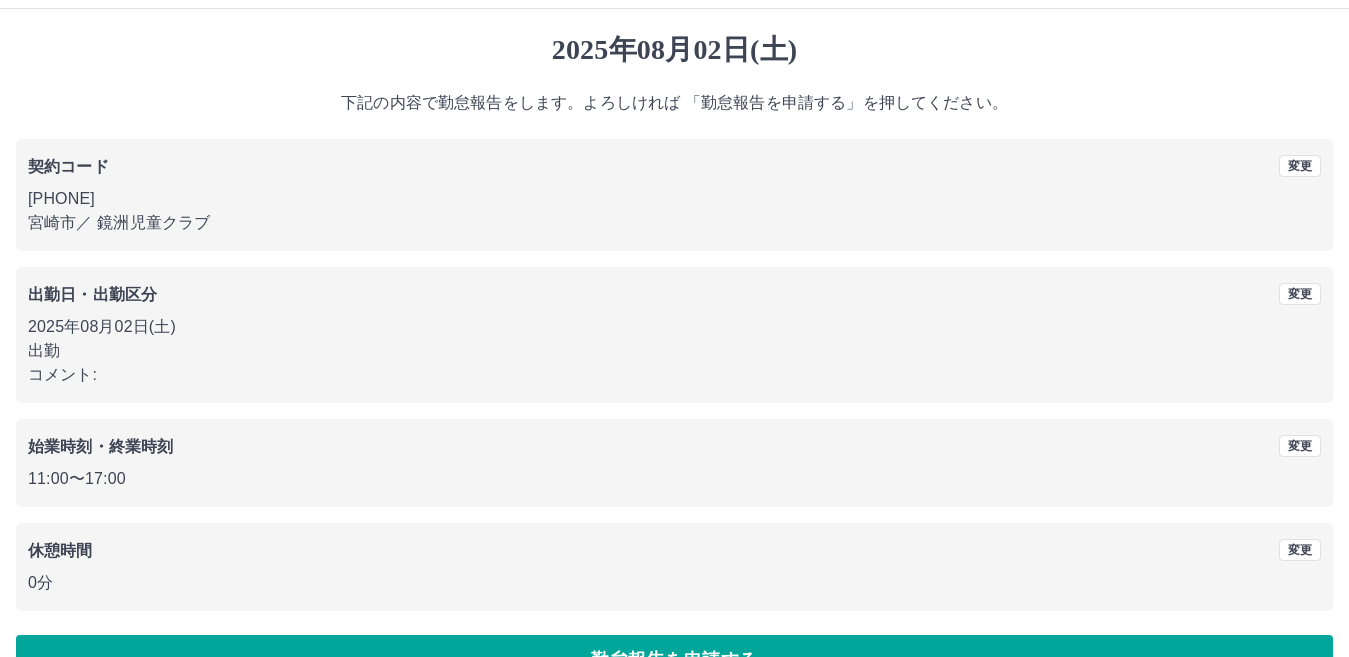 scroll, scrollTop: 92, scrollLeft: 0, axis: vertical 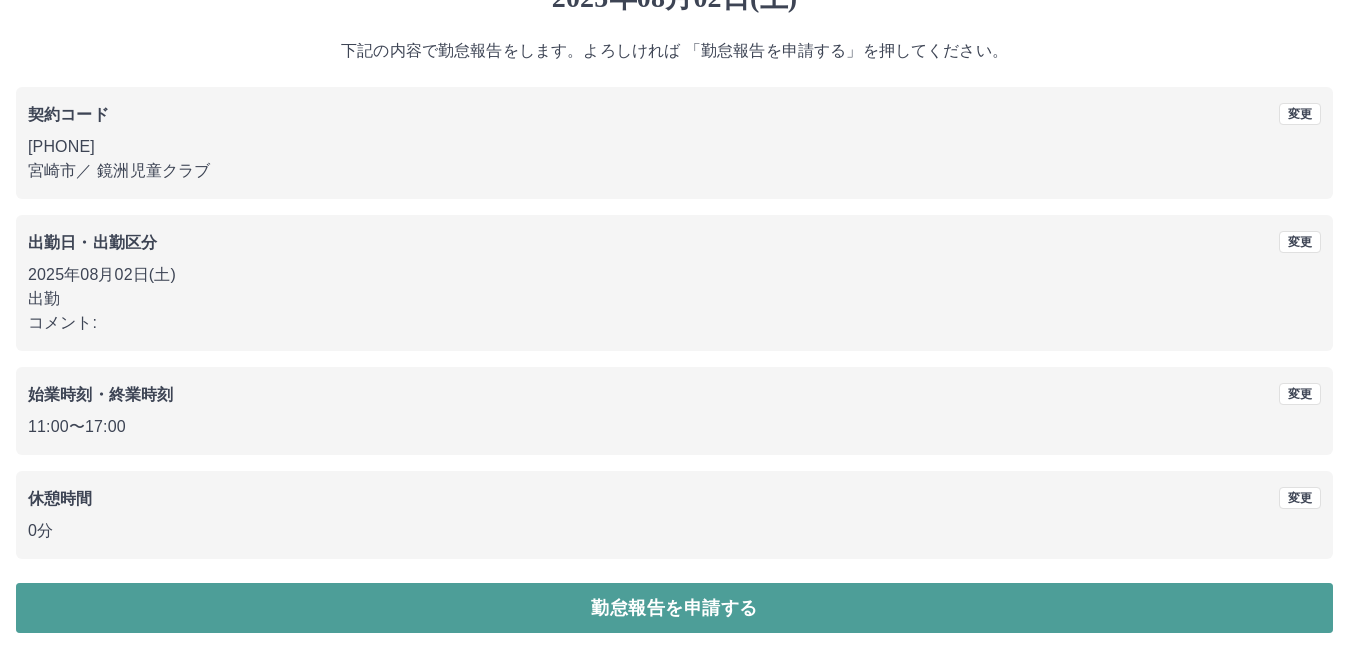 click on "勤怠報告を申請する" at bounding box center [674, 608] 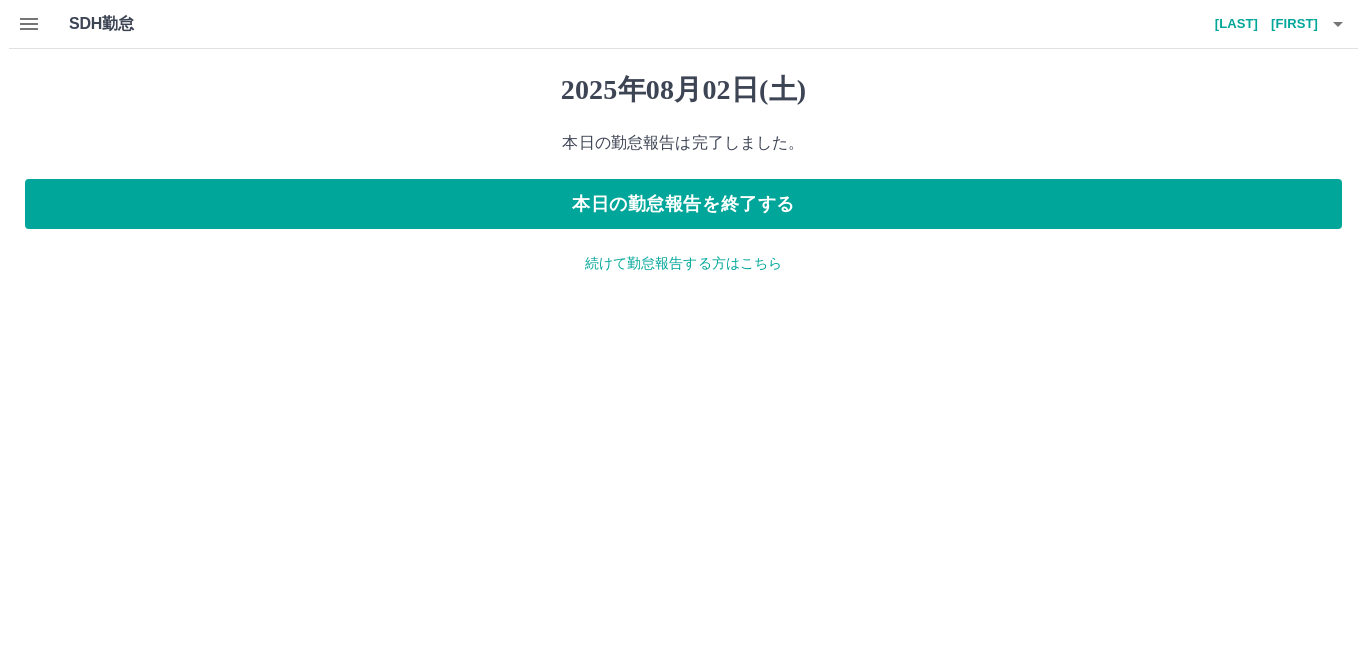 scroll, scrollTop: 0, scrollLeft: 0, axis: both 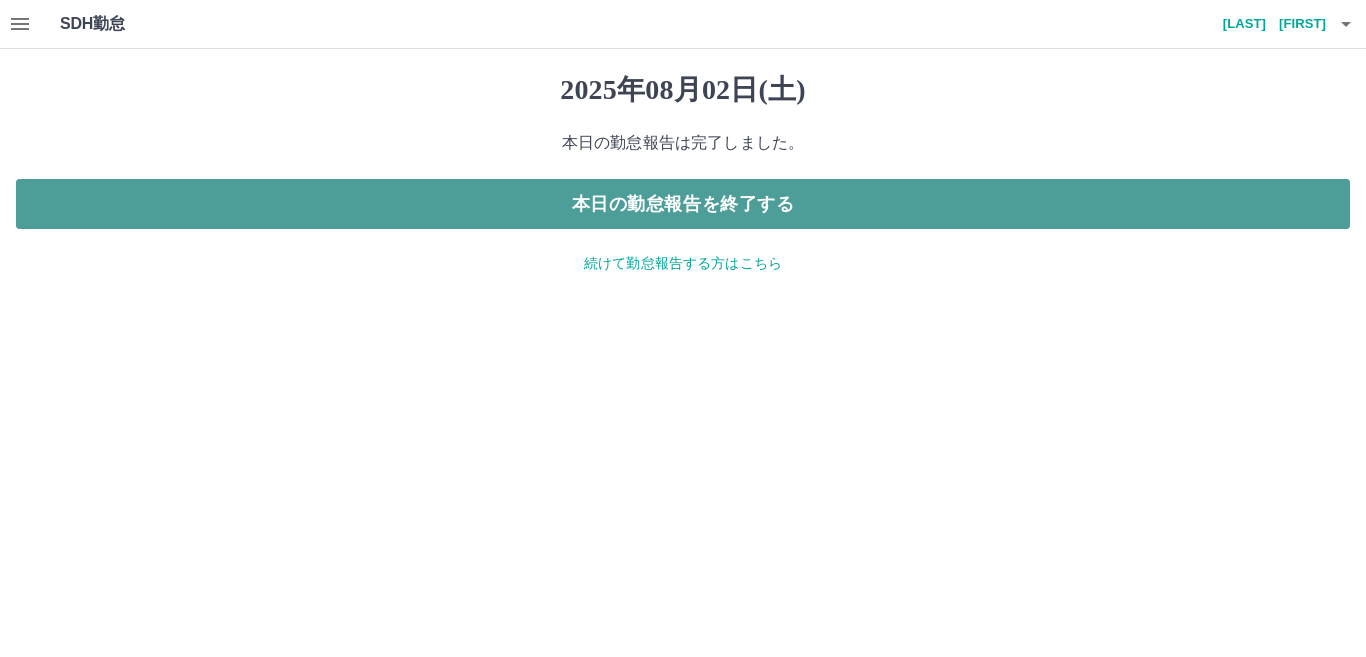 click on "本日の勤怠報告を終了する" at bounding box center [683, 204] 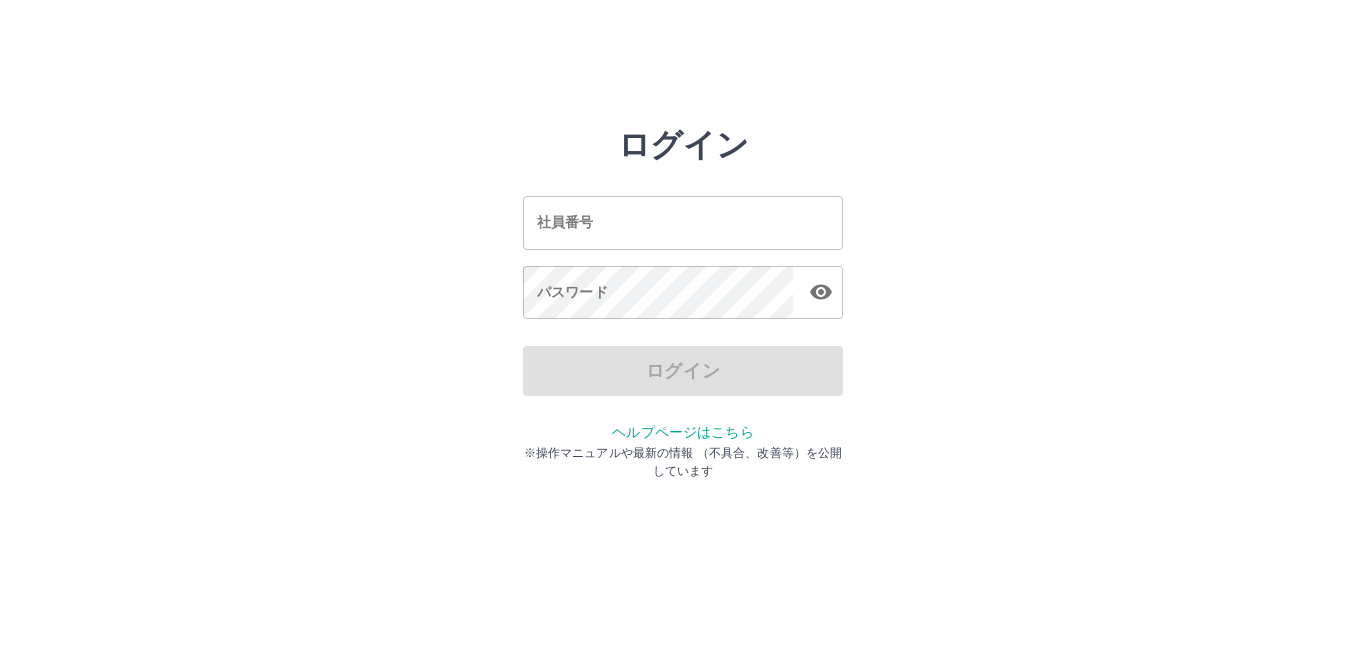 scroll, scrollTop: 0, scrollLeft: 0, axis: both 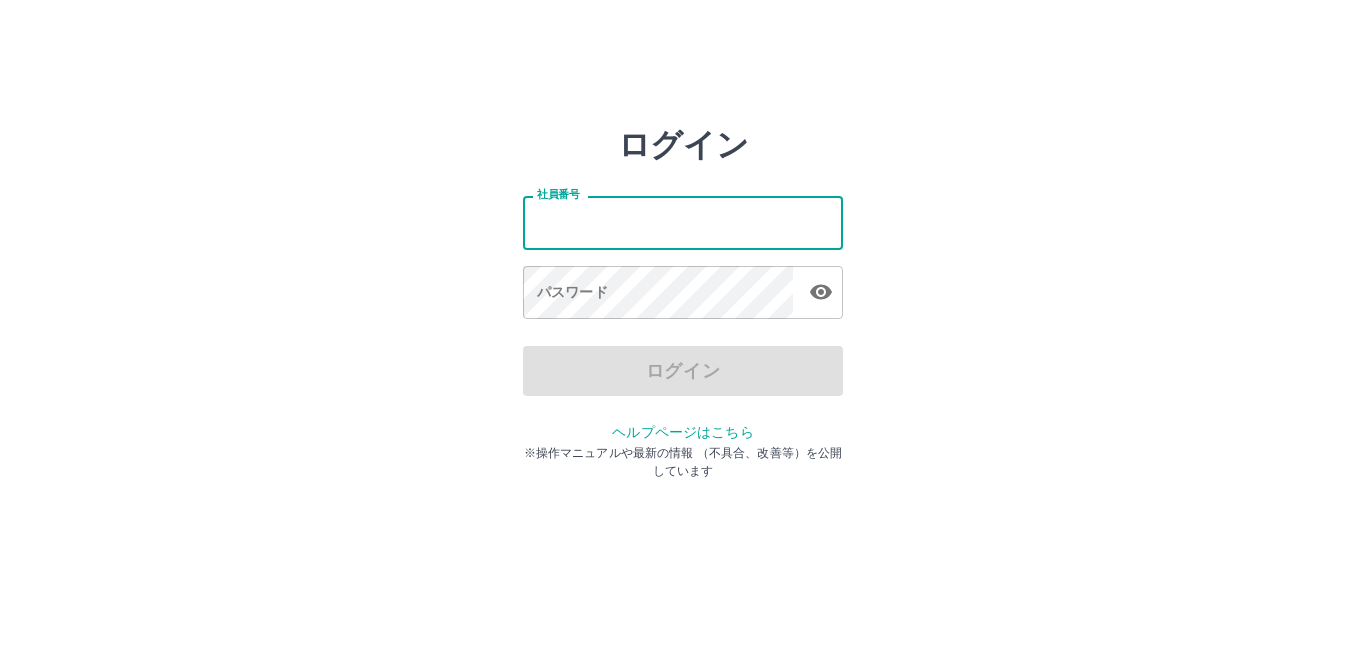 type on "*******" 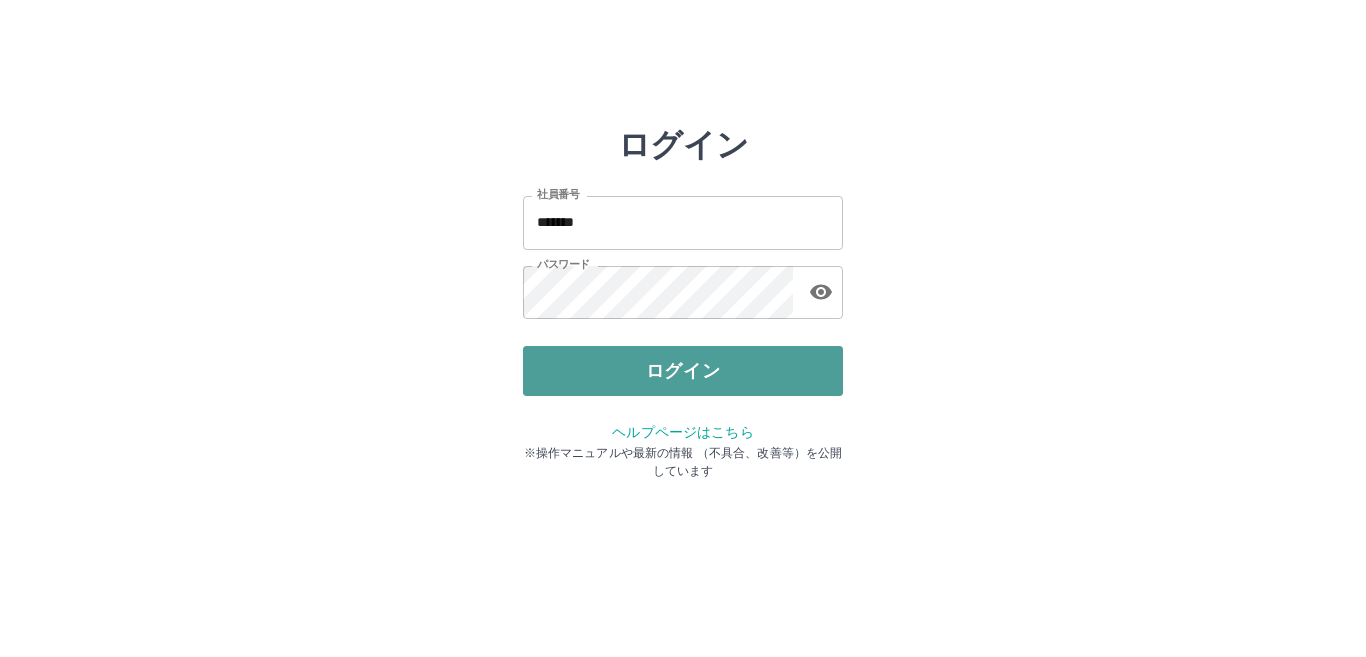 click on "ログイン" at bounding box center (683, 371) 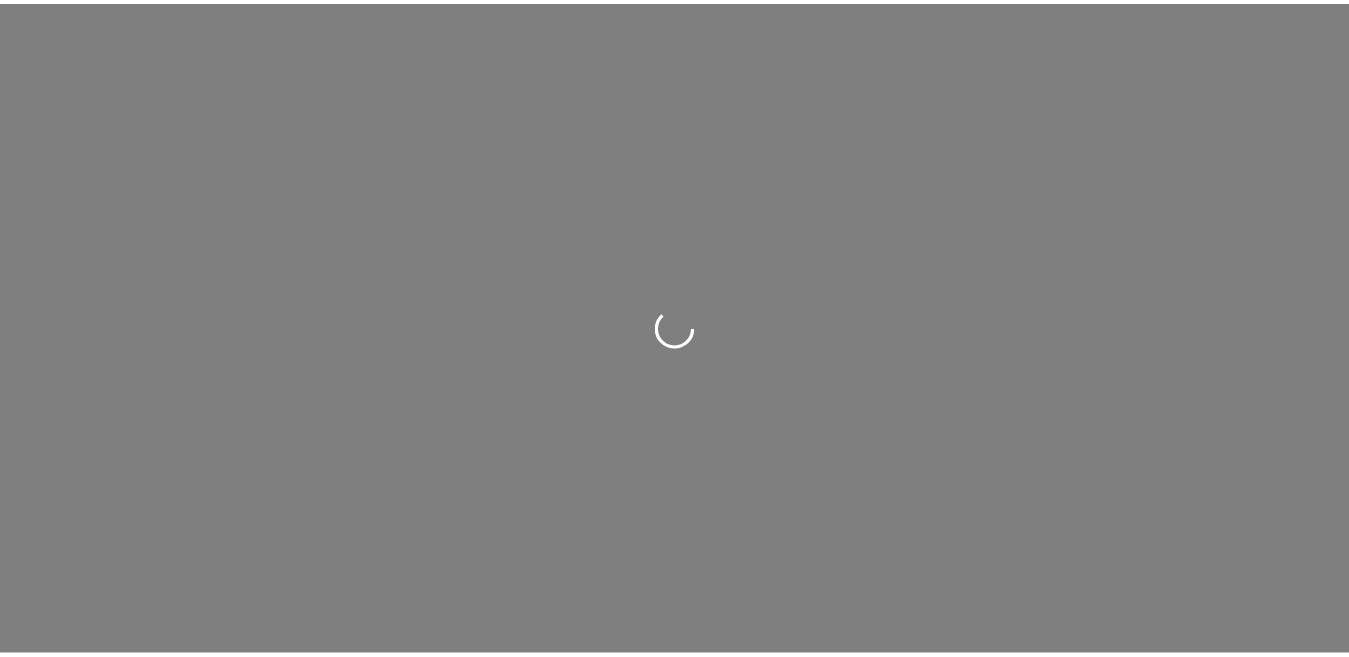 scroll, scrollTop: 0, scrollLeft: 0, axis: both 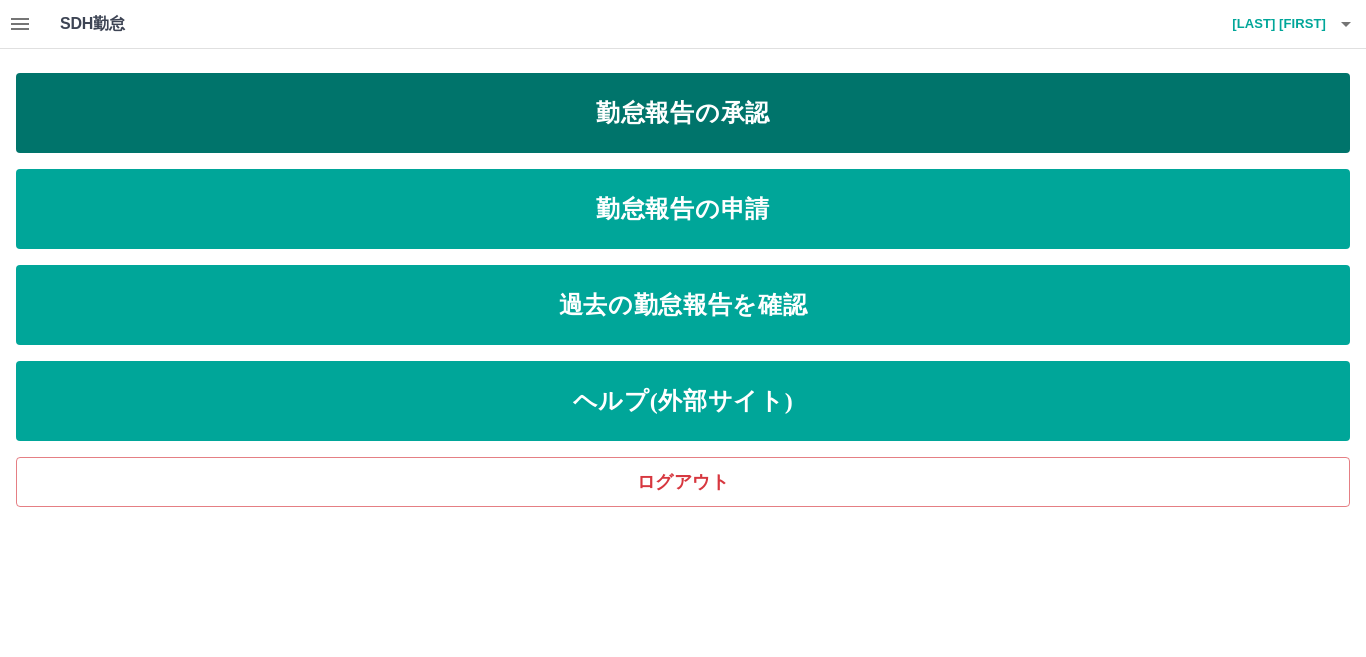 click on "勤怠報告の承認" at bounding box center (683, 113) 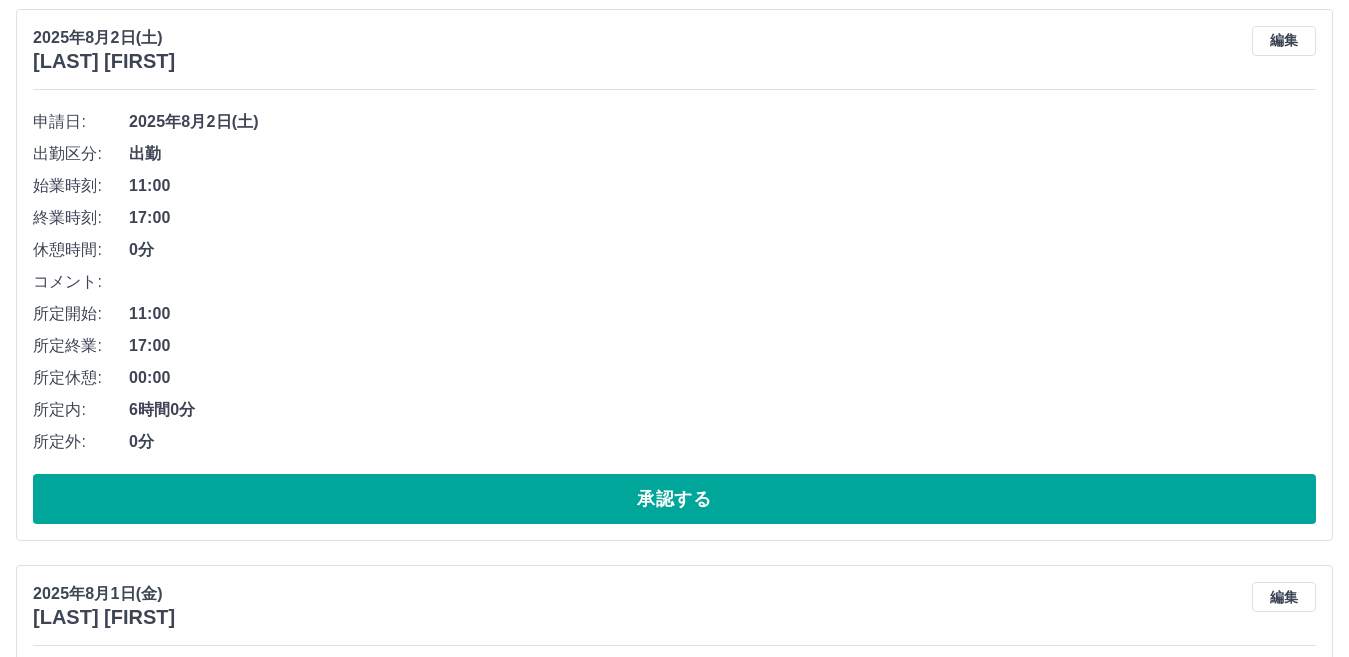 scroll, scrollTop: 280, scrollLeft: 0, axis: vertical 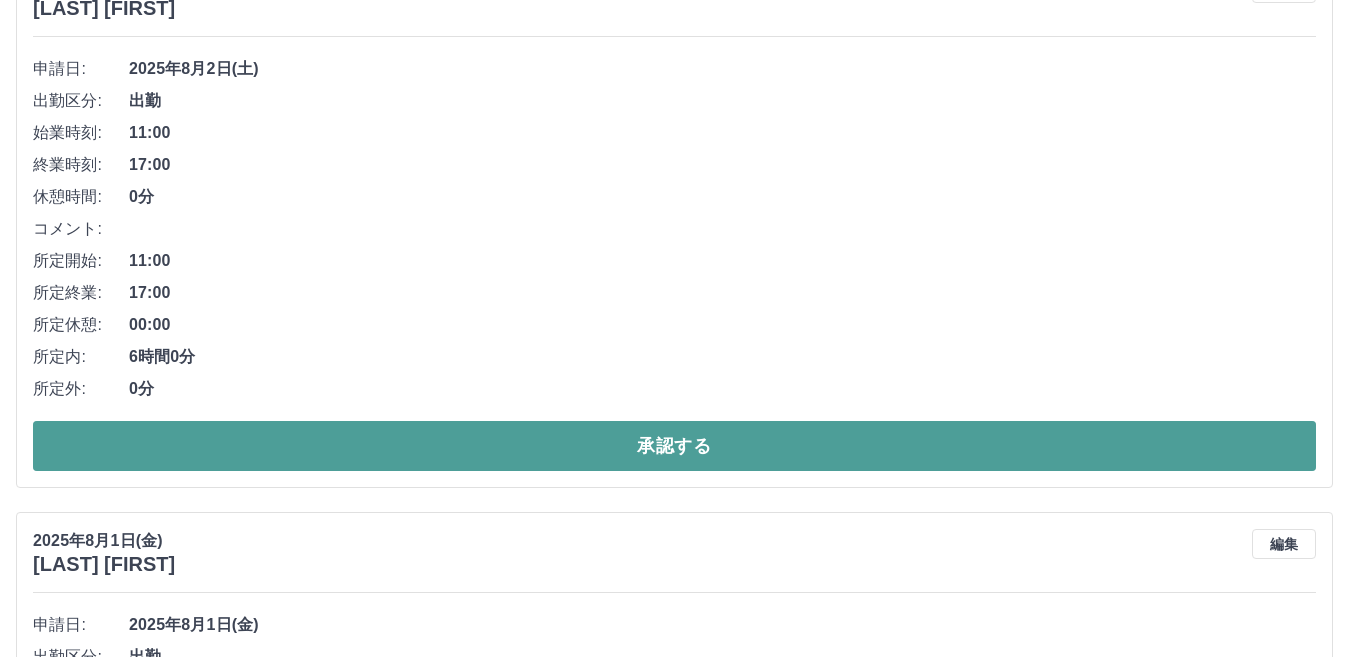 click on "承認する" at bounding box center (674, 446) 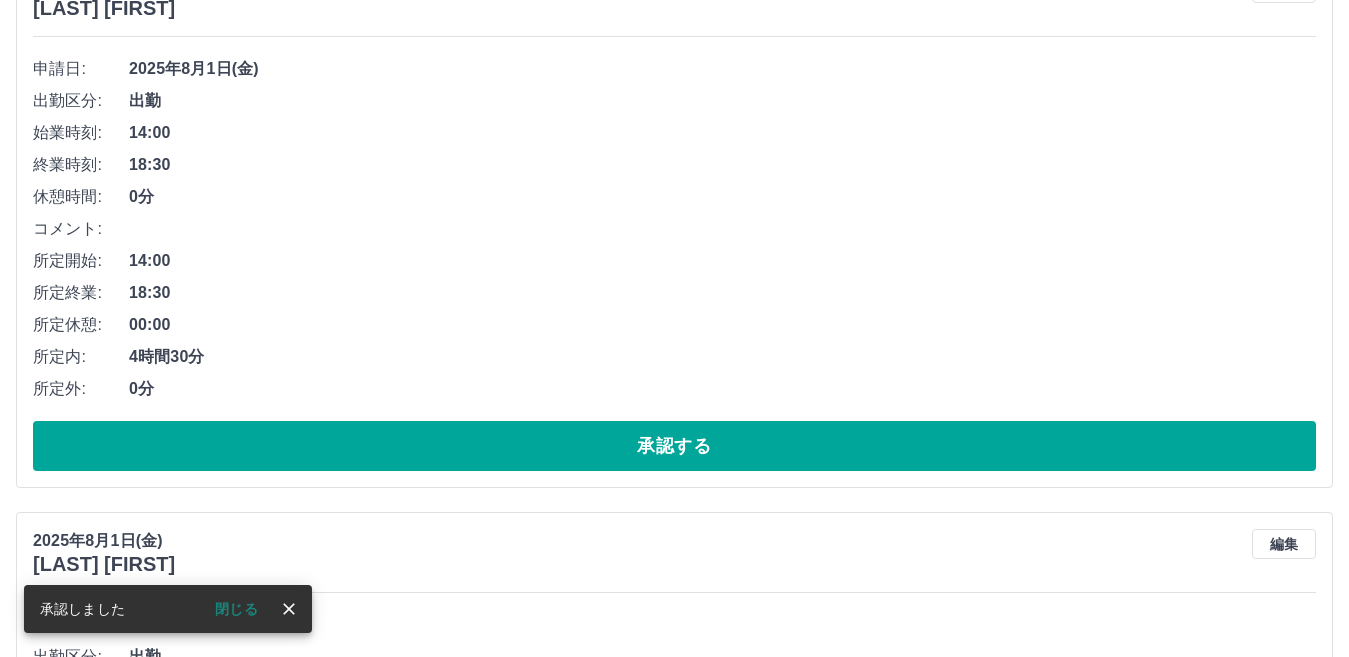 scroll, scrollTop: 0, scrollLeft: 0, axis: both 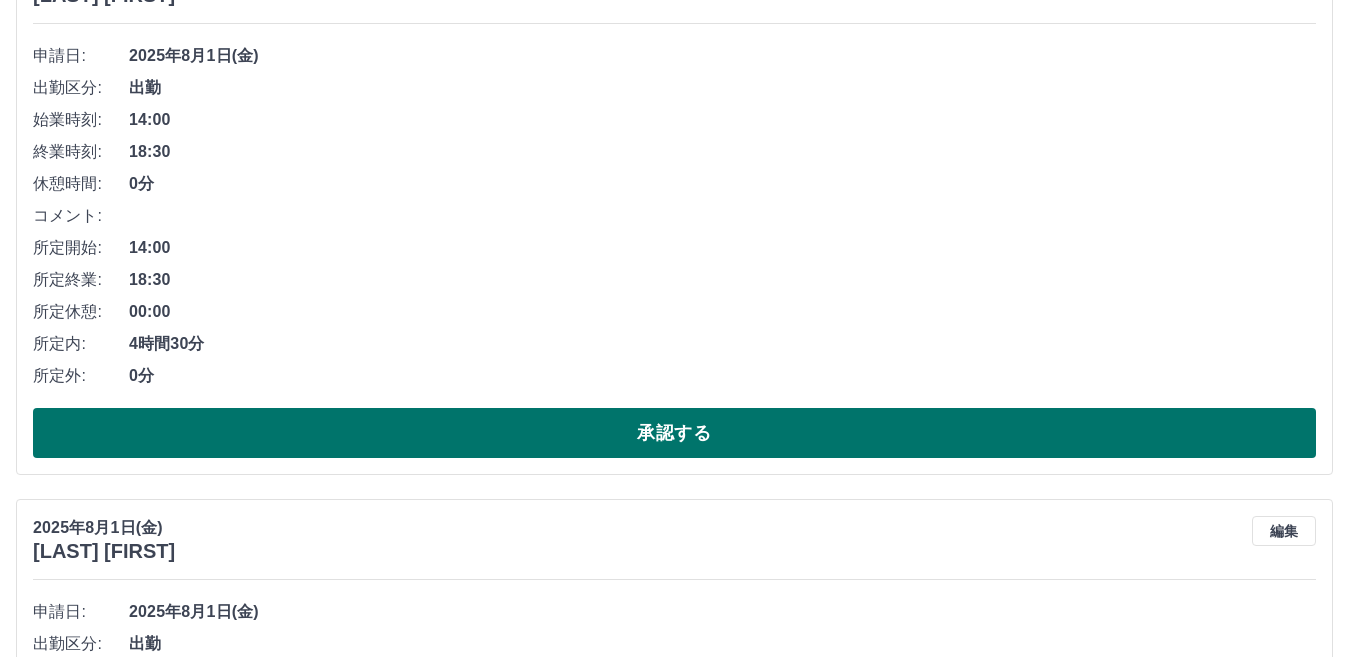 click on "承認する" at bounding box center [674, 433] 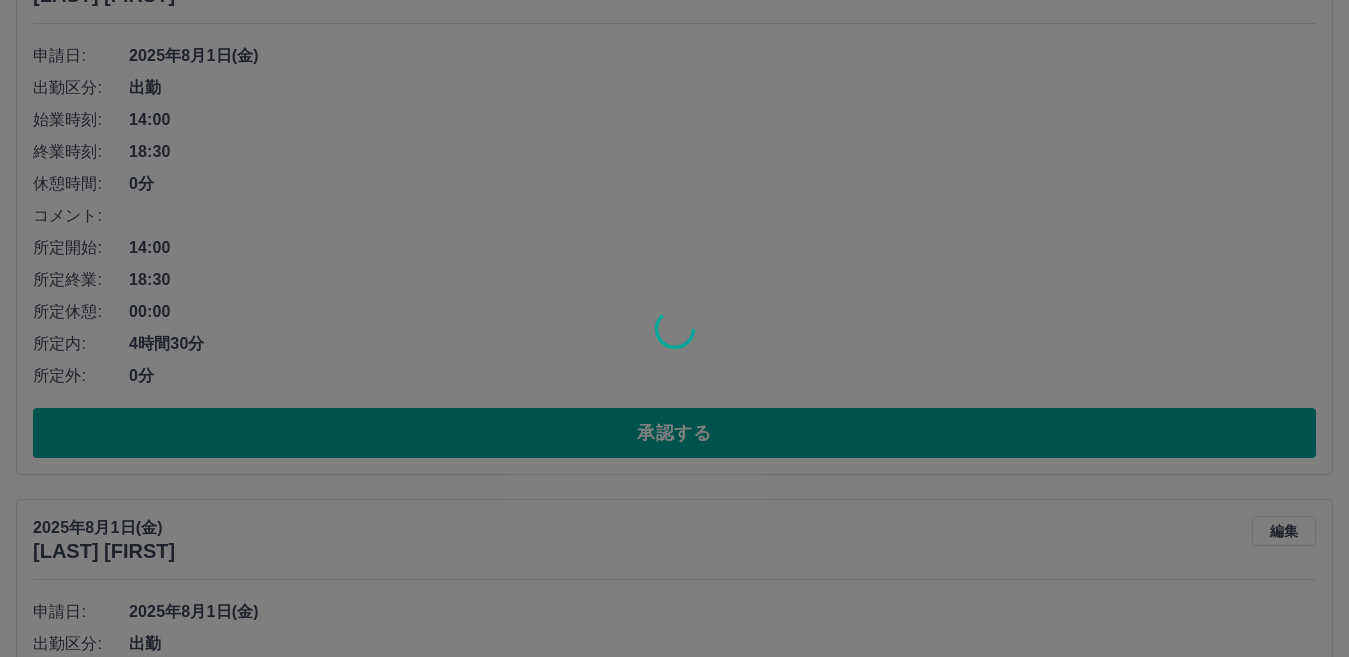 scroll, scrollTop: 0, scrollLeft: 0, axis: both 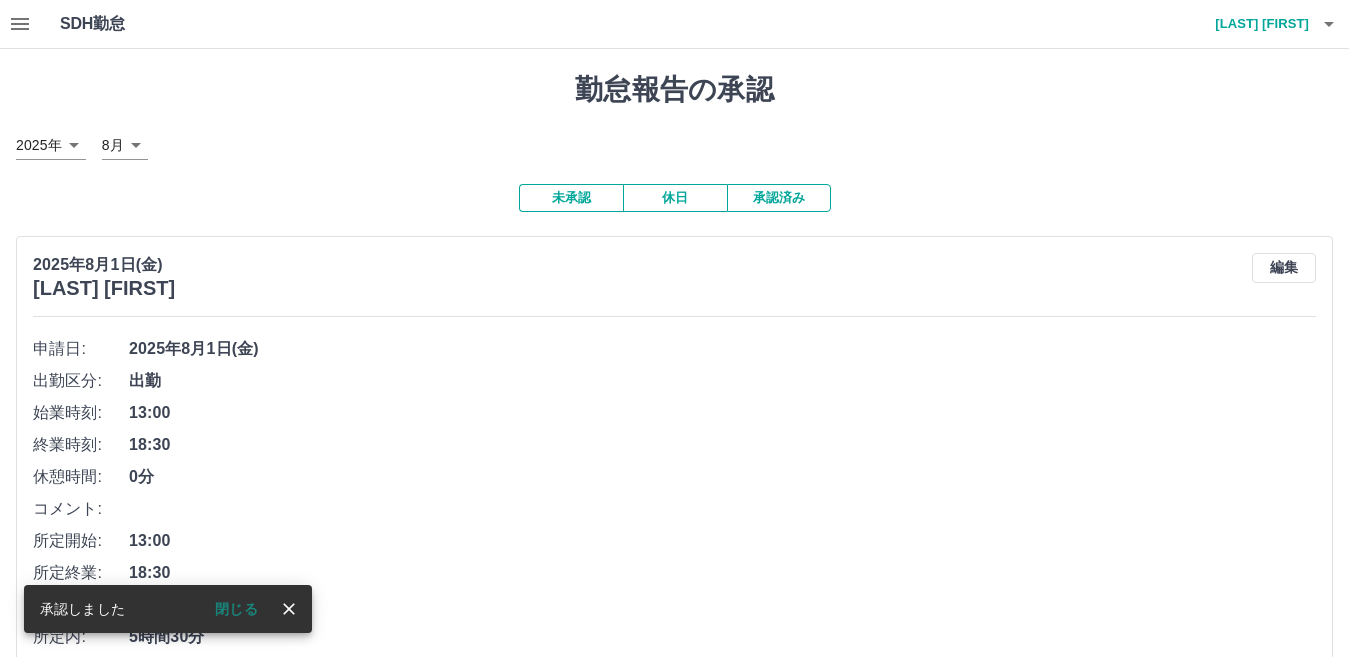 click 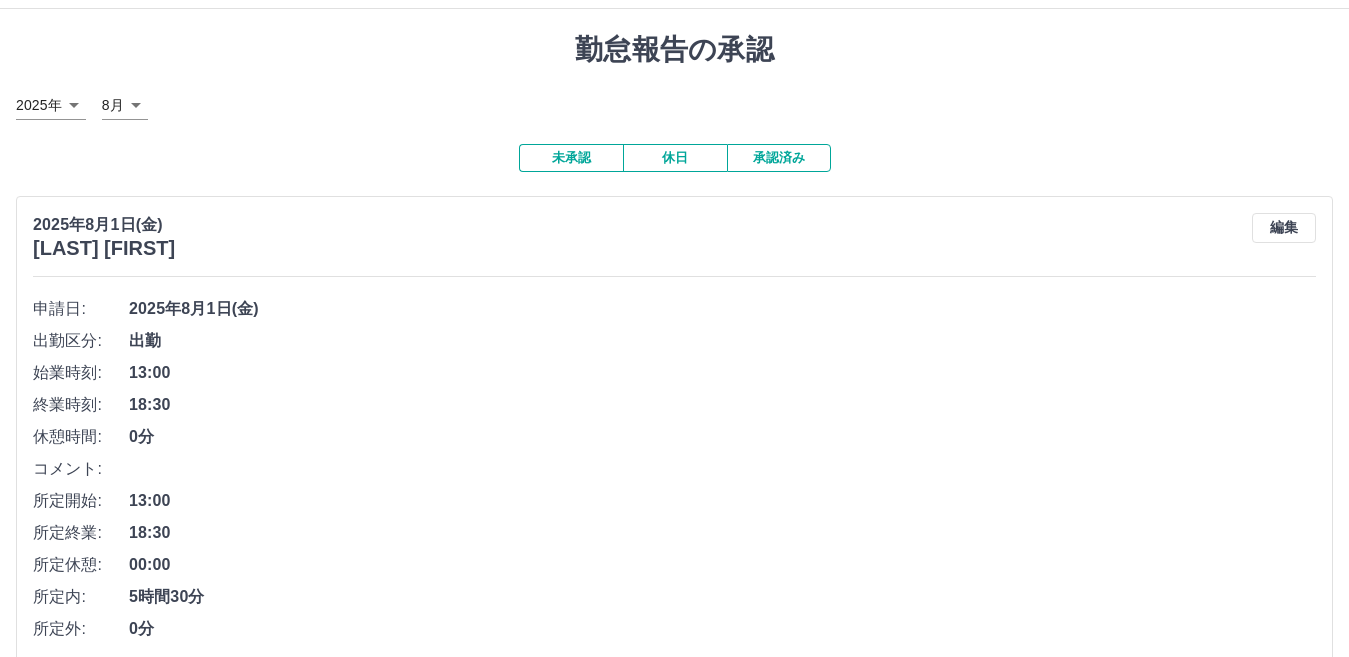 scroll, scrollTop: 137, scrollLeft: 0, axis: vertical 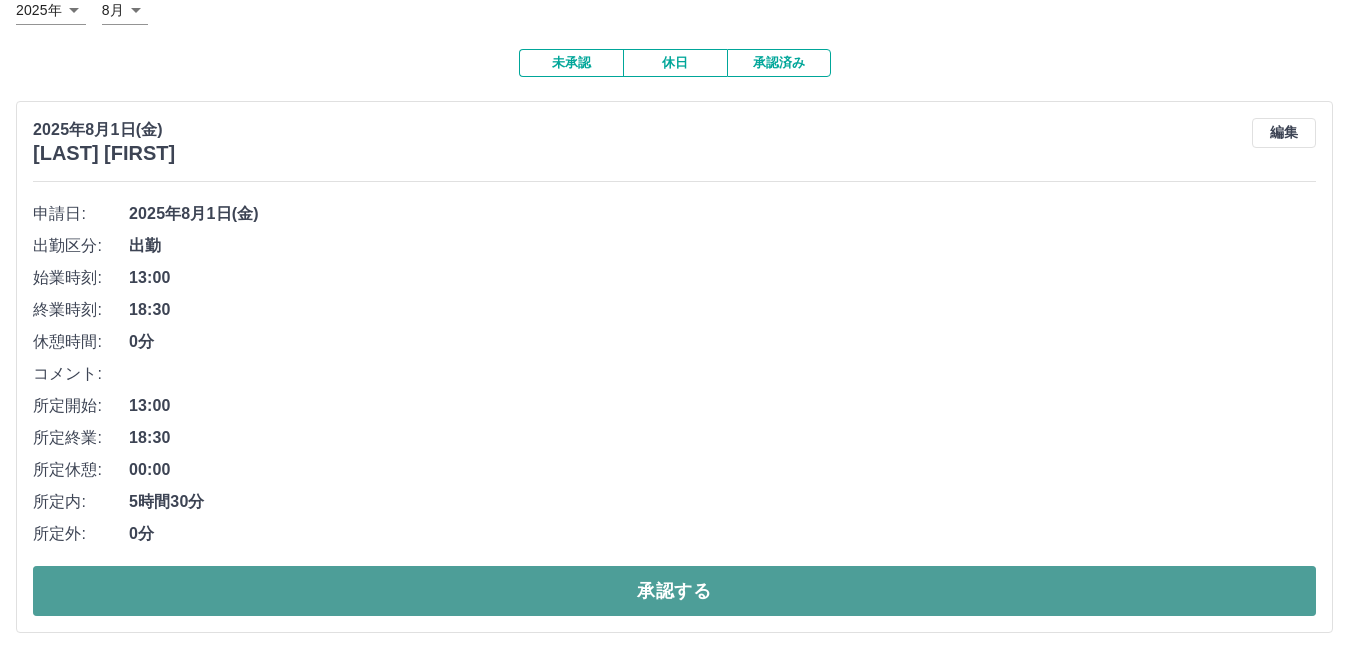 click on "承認する" at bounding box center [674, 591] 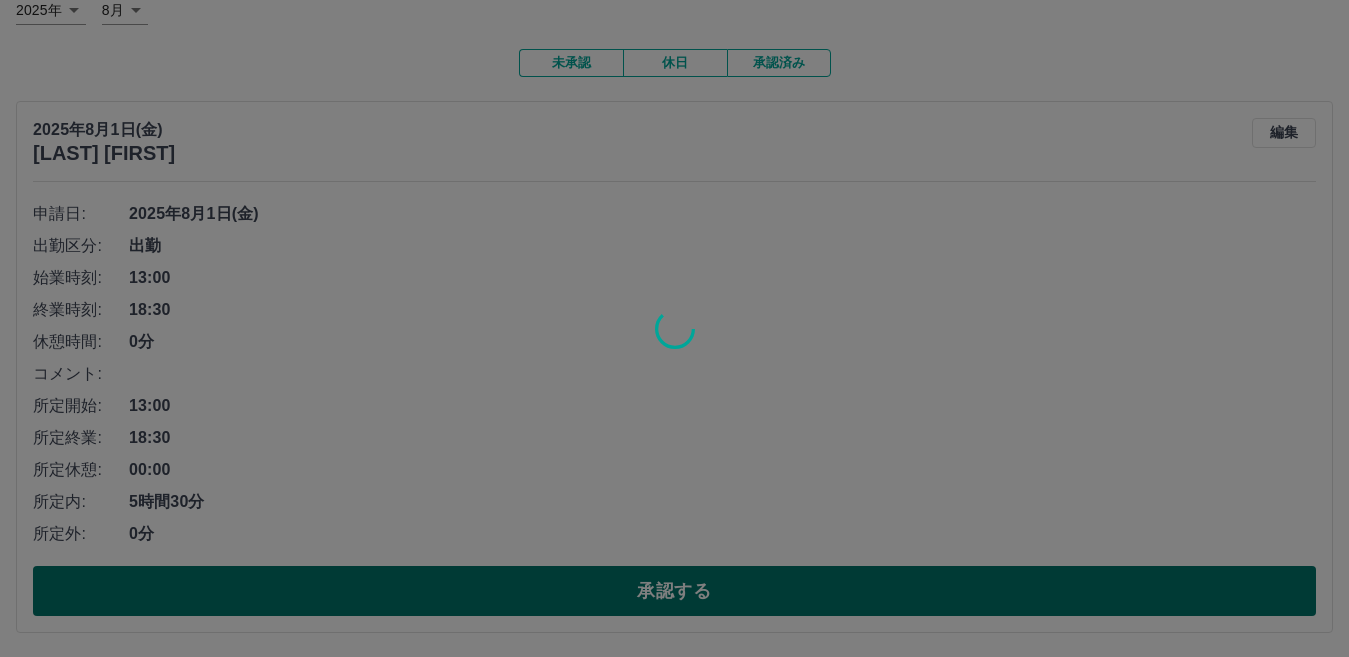 scroll, scrollTop: 0, scrollLeft: 0, axis: both 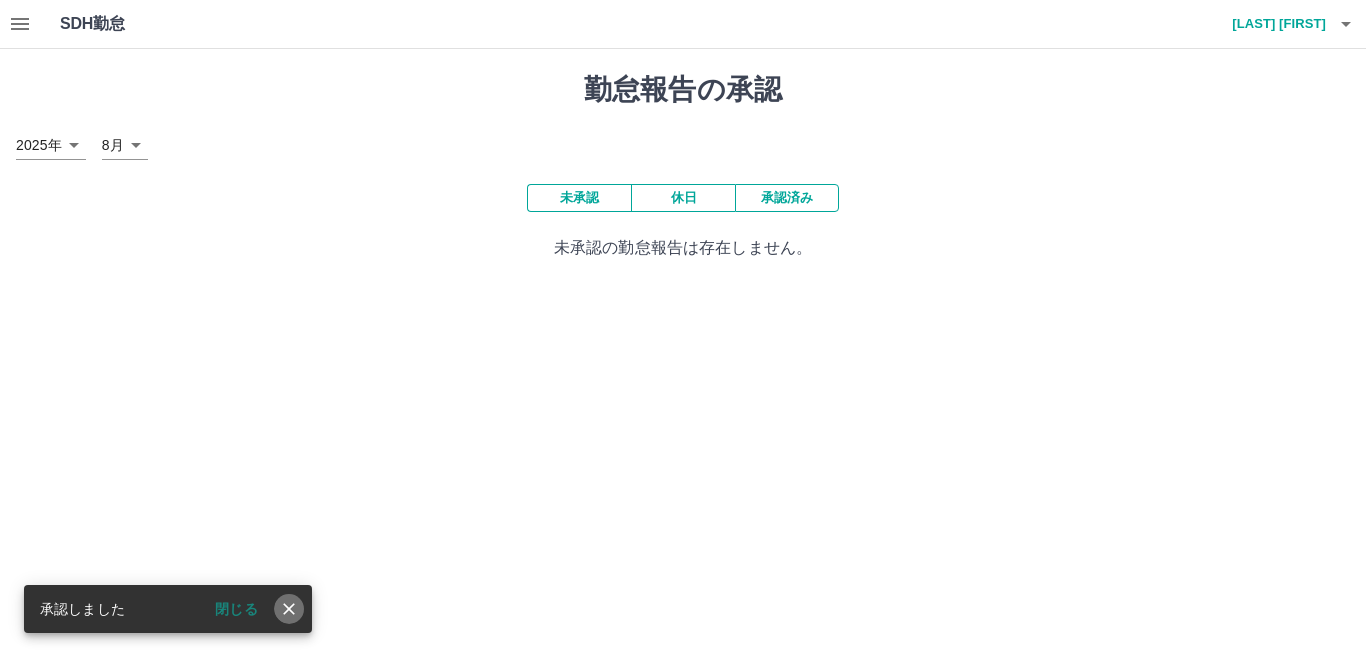 click 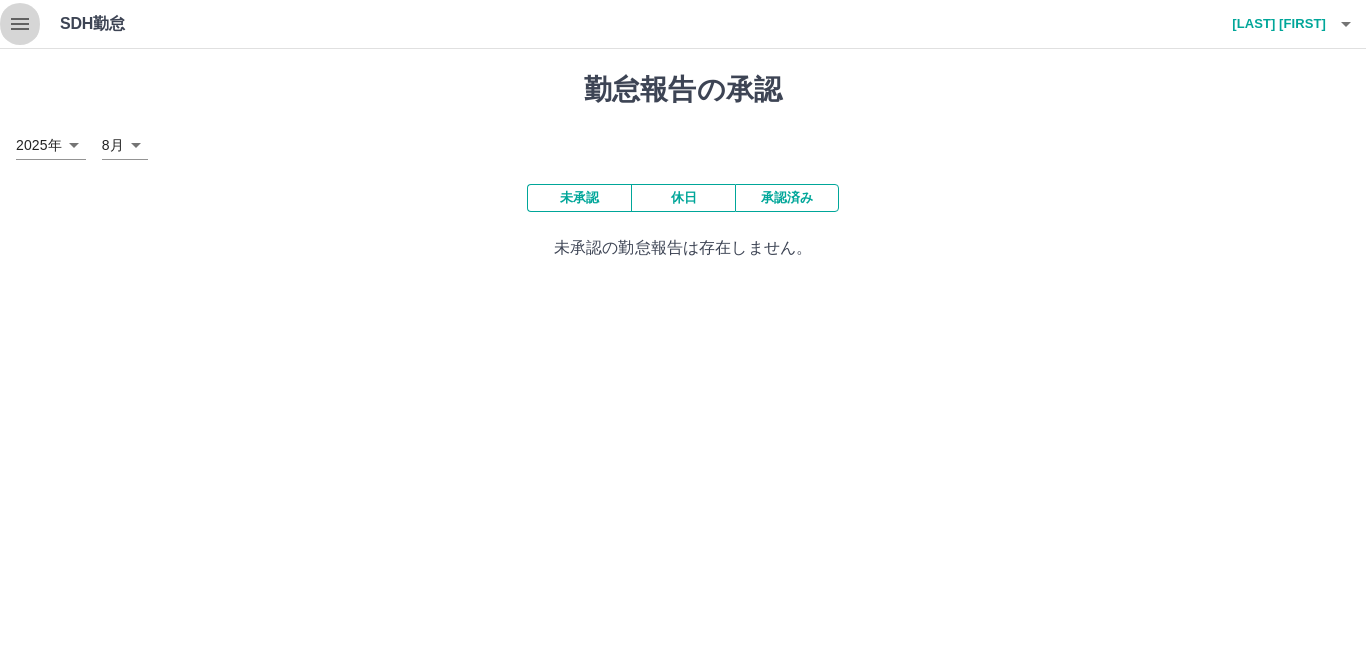 click 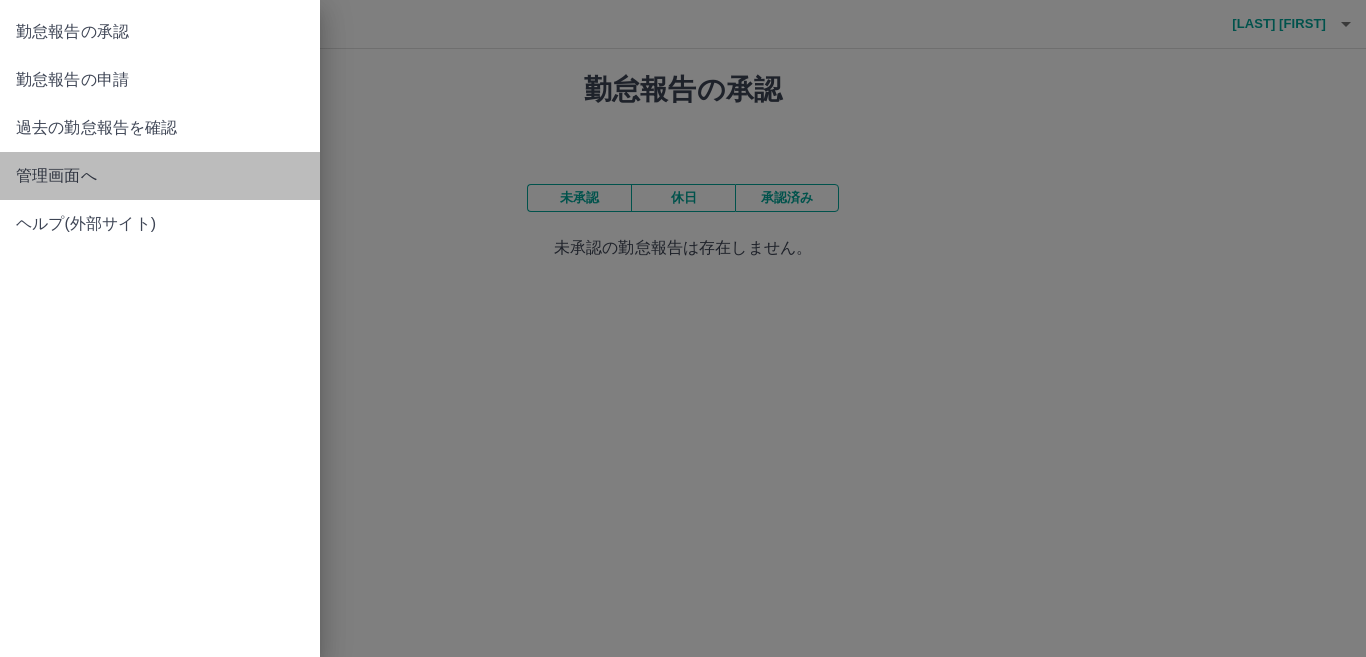 click on "管理画面へ" at bounding box center (160, 176) 